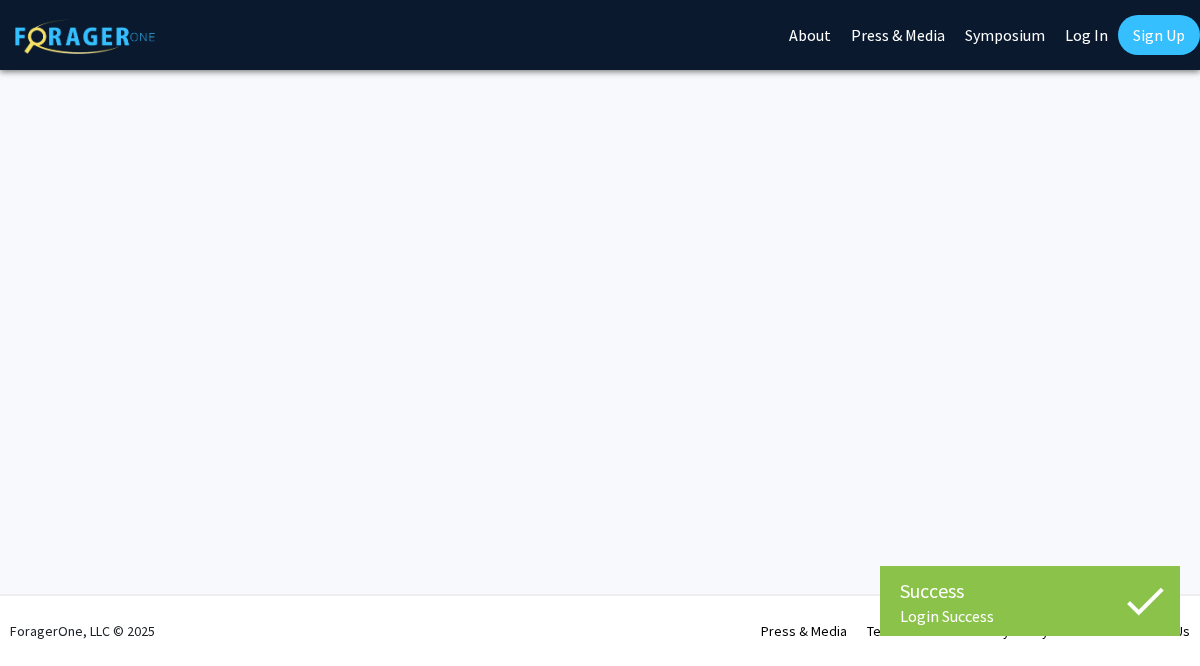 scroll, scrollTop: 0, scrollLeft: 0, axis: both 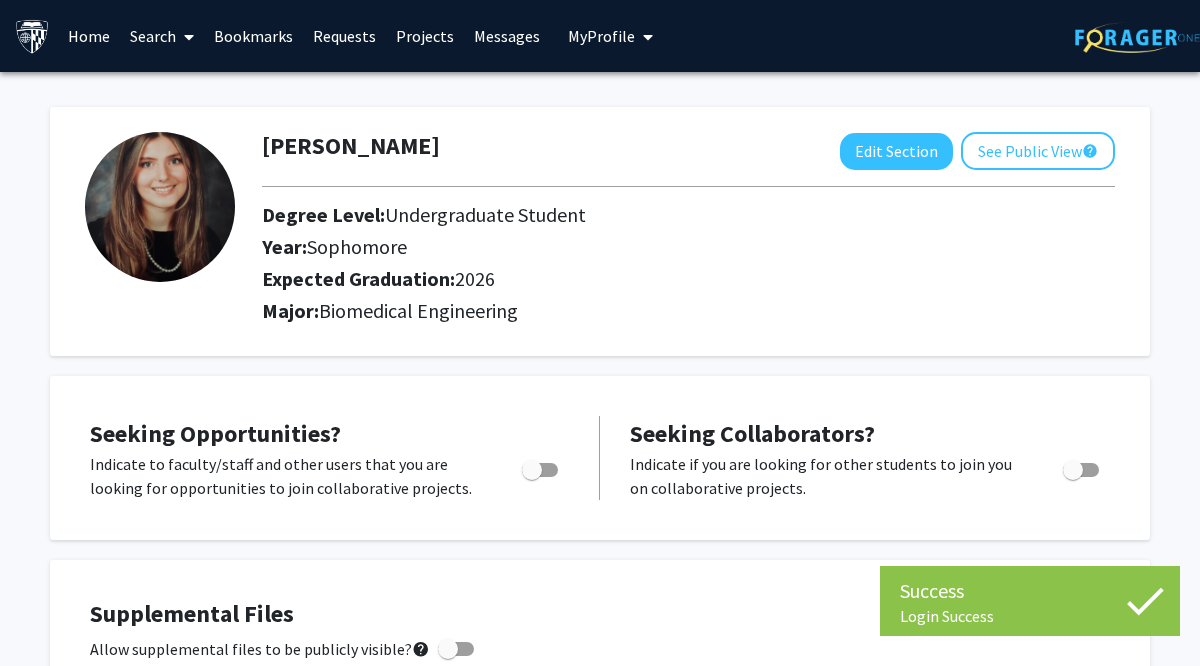 click on "Search" at bounding box center [162, 36] 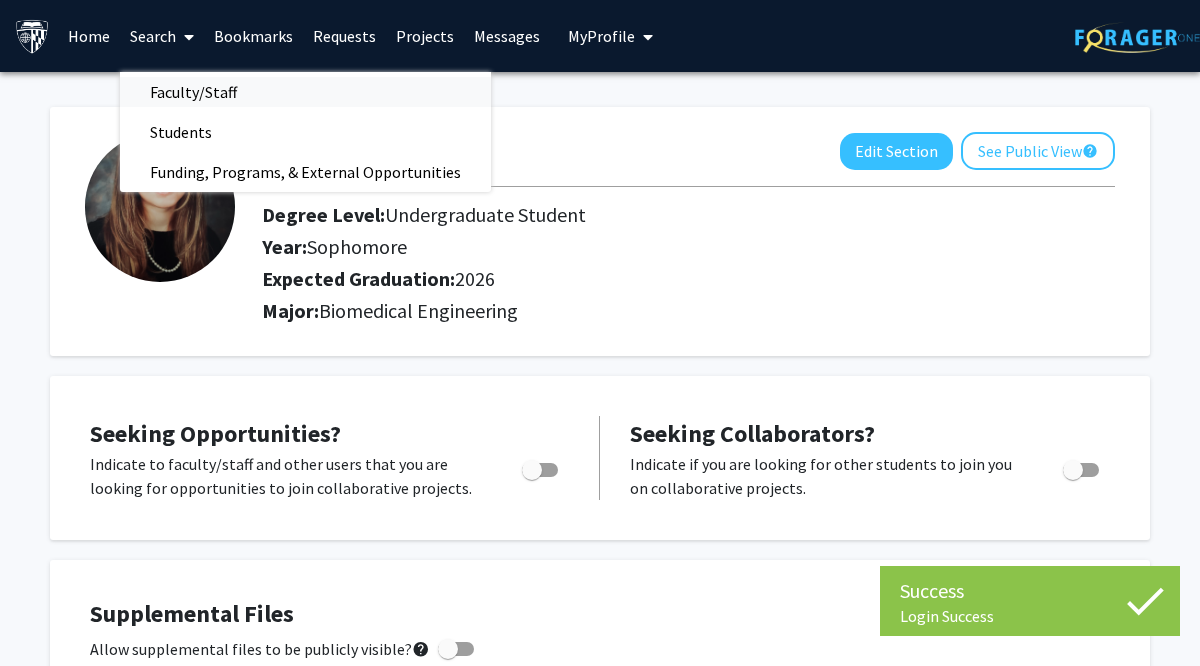 click on "Faculty/Staff" at bounding box center [193, 92] 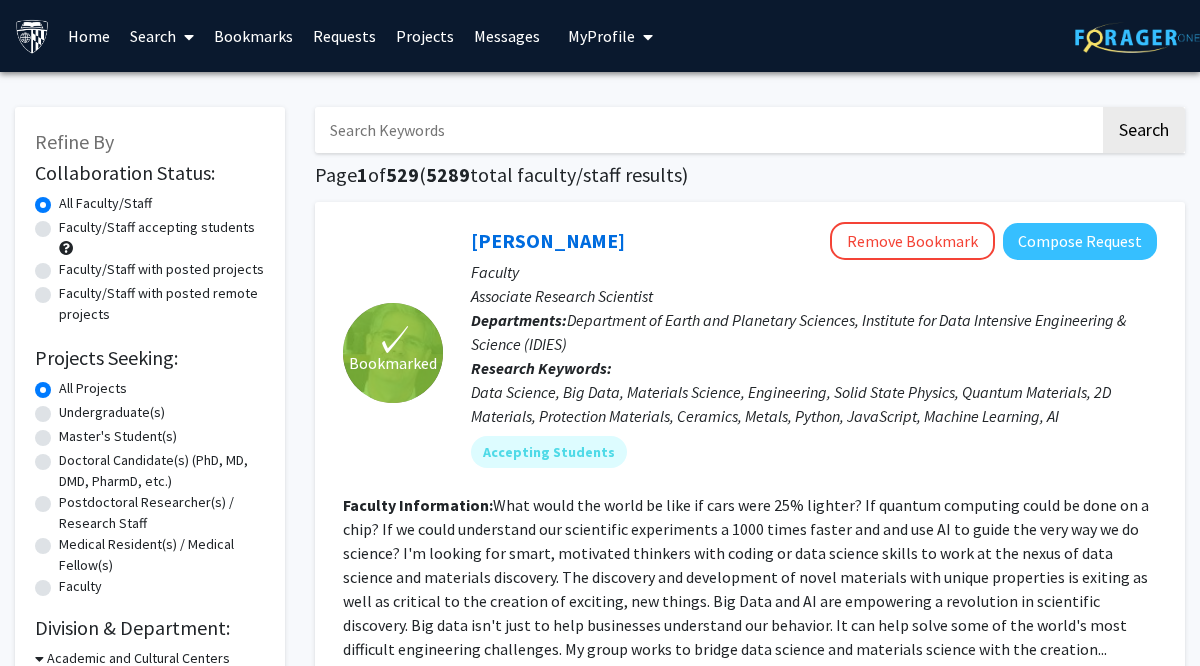 click on "Search  Page  1  of  529  ( 5289  total faculty/staff results)  ✓ Bookmarked  [PERSON_NAME]  Remove Bookmark  Compose Request  Faculty Associate Research Scientist Departments:  Department of Earth and Planetary Sciences, Institute for Data Intensive Engineering & Science (IDIES) Research Keywords:  Data Science, Big Data, Materials Science, Engineering, Solid State Physics, Quantum Materials, 2D Materials, Protection Materials, Ceramics, Metals, Python, JavaScript, Machine Learning, AI Accepting Students Faculty Information:  Open Projects  Data intensive discovery of new interface materials  Seeking: Not Provided Opportunity Type:  Paid  Time Commitment:  5 - 10 hours/week  Application Deadline:  Not Provided  Help develop and deploy deep learning networks that provide realtime laboratory feedback through a streaming data pipeline.  Materials in Extreme Dynamic Environments  Seeking: Not Provided Opportunity Type:  Paid  Time Commitment:  5 - 10 hours/week  Application Deadline:  Not Provided  Seeking:" 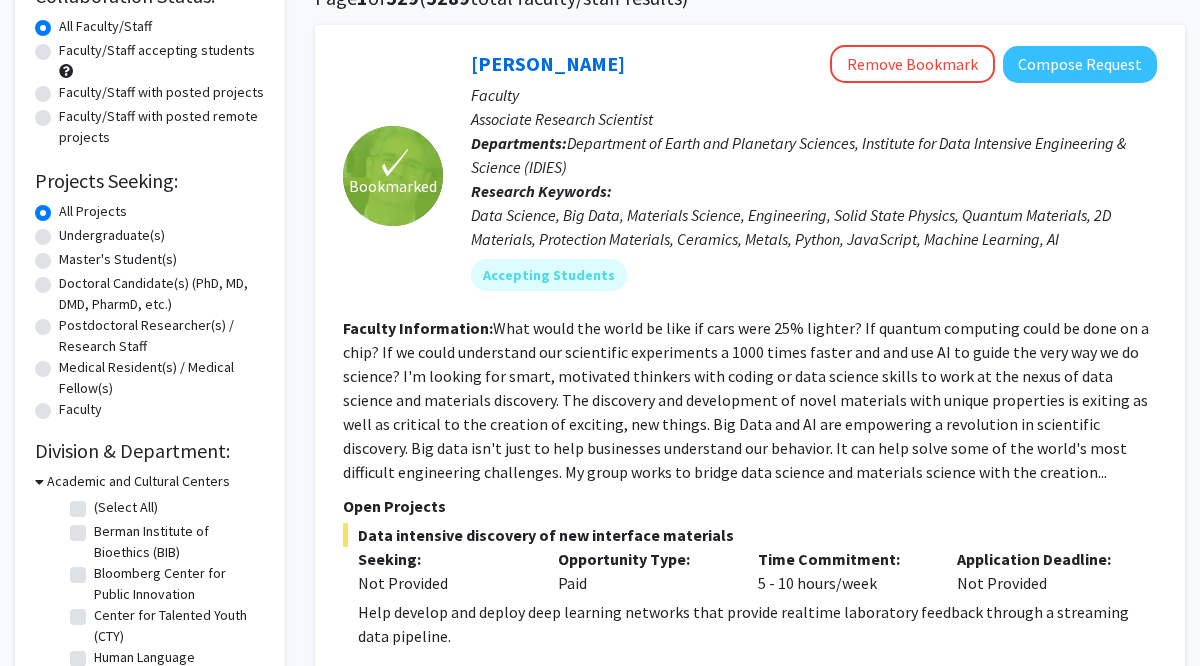 scroll, scrollTop: 177, scrollLeft: 0, axis: vertical 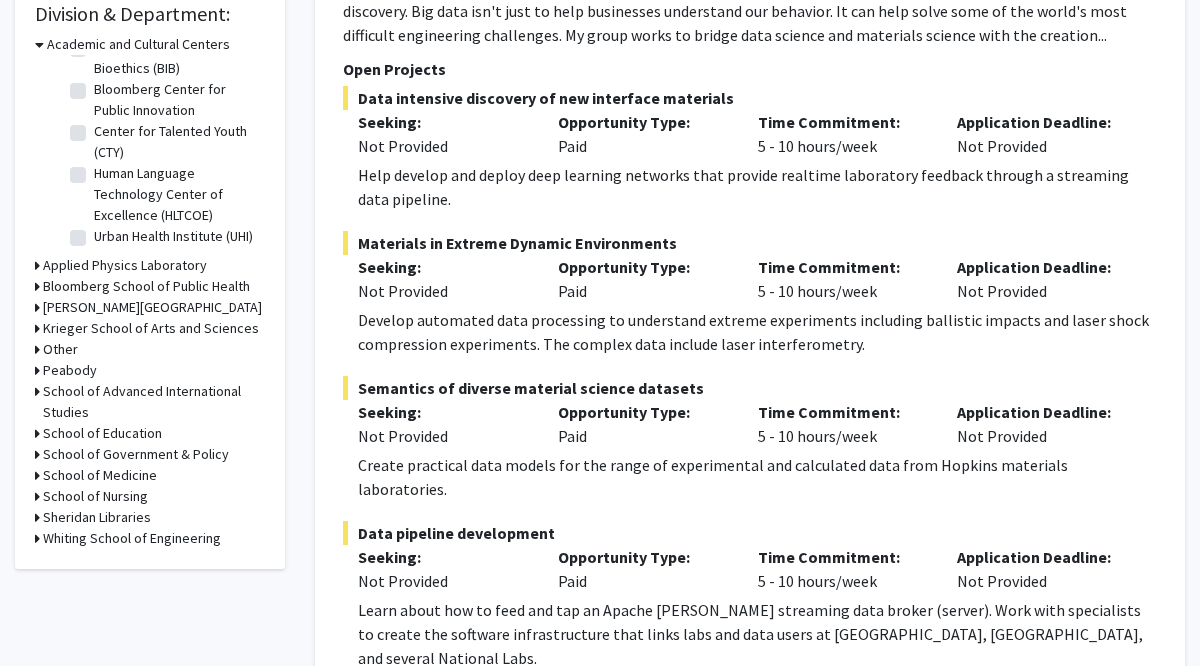 click on "Whiting School of Engineering" at bounding box center (132, 539) 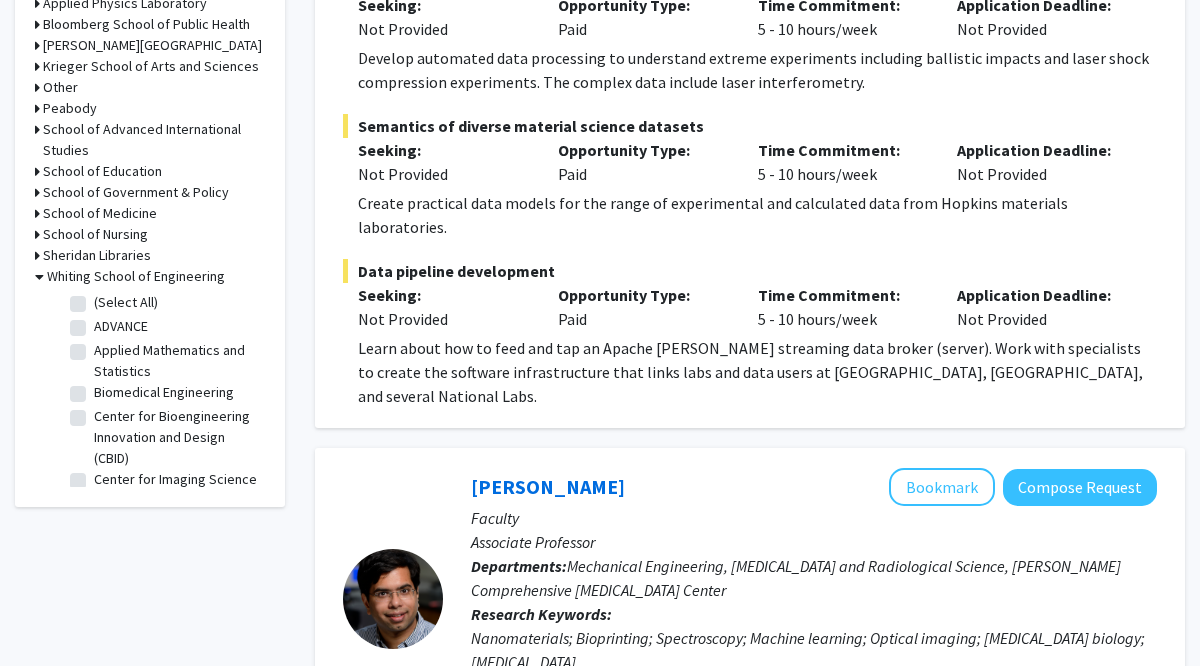 scroll, scrollTop: 880, scrollLeft: 0, axis: vertical 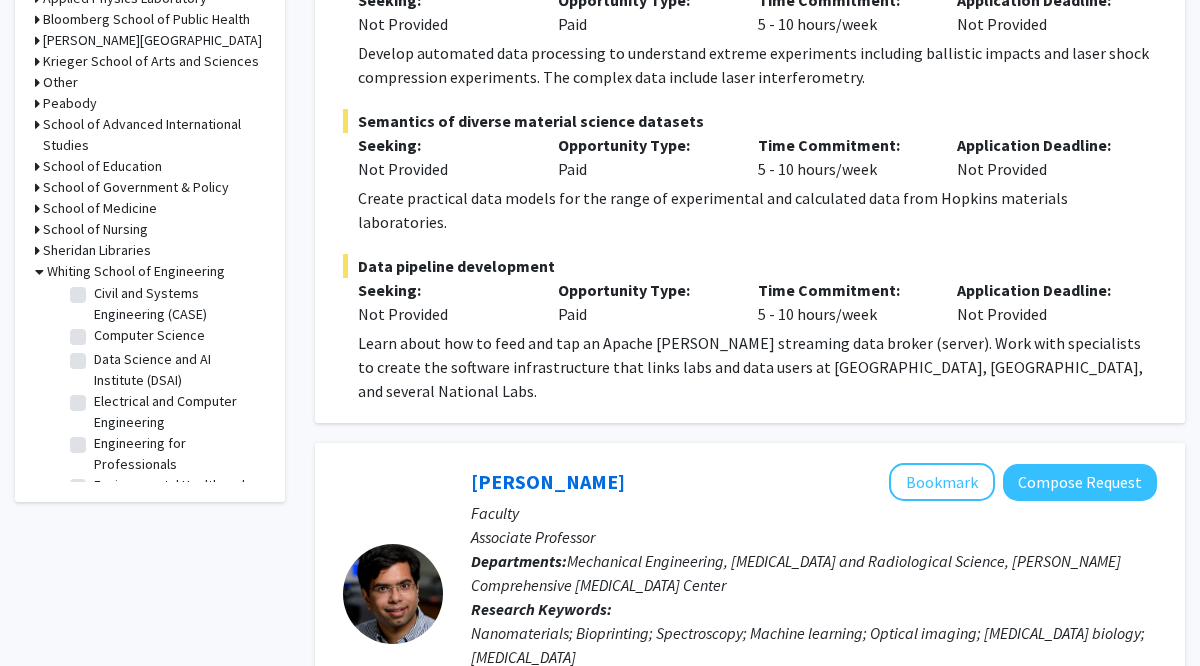 click on "Computer Science" 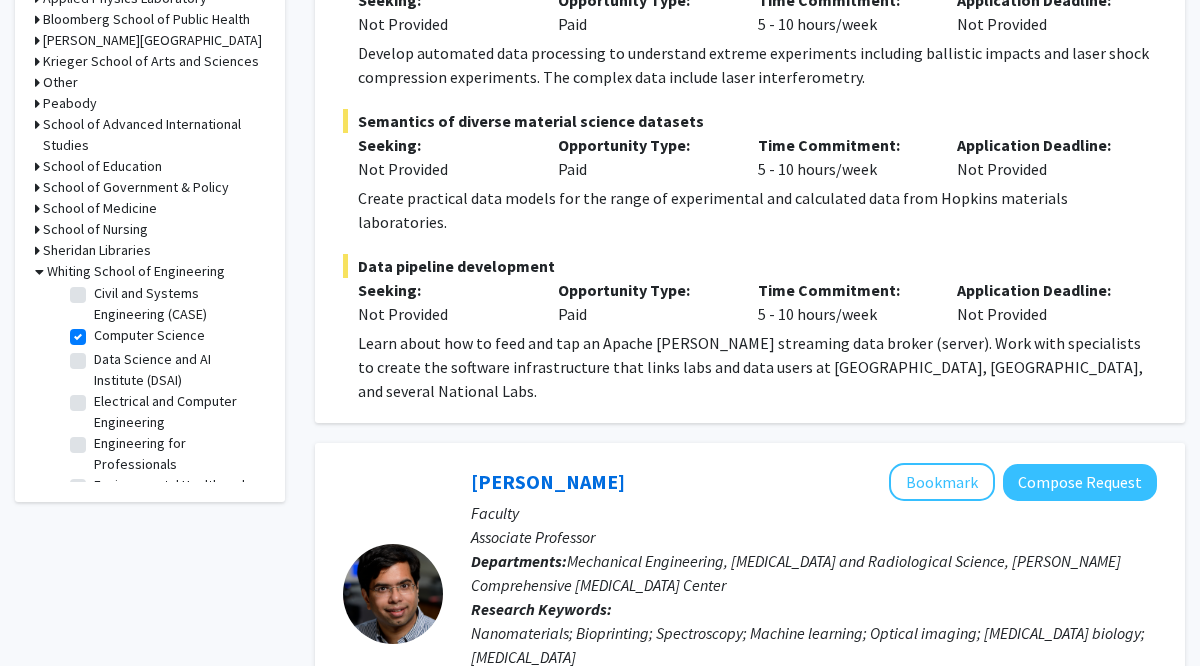 checkbox on "true" 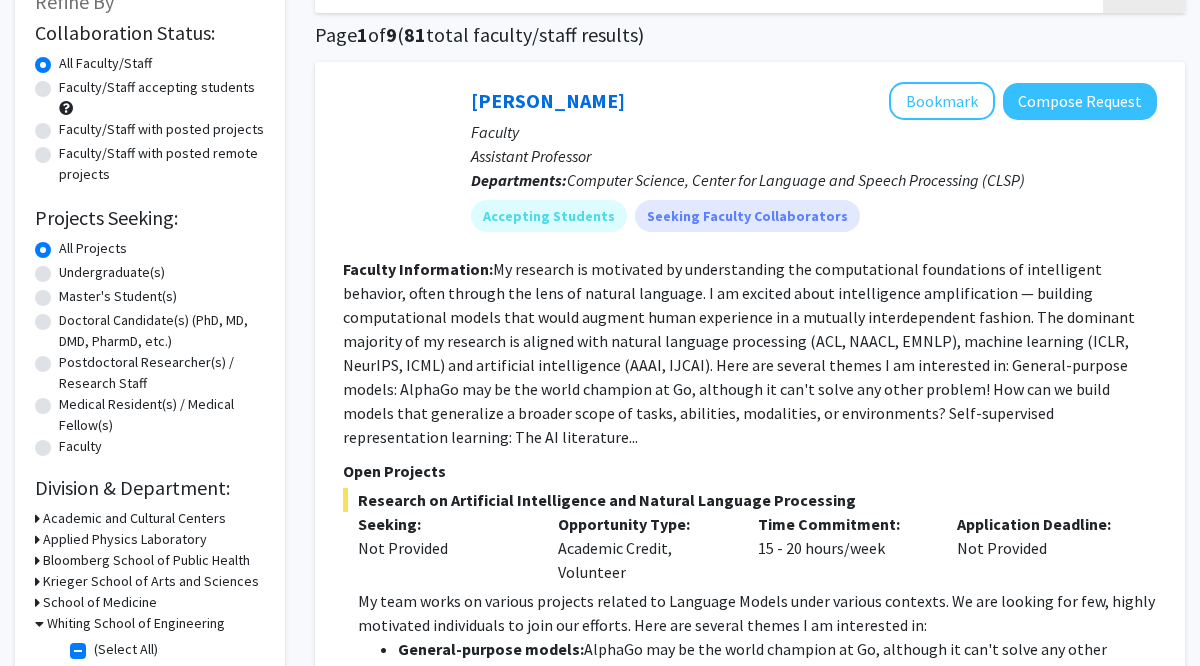 scroll, scrollTop: 117, scrollLeft: 0, axis: vertical 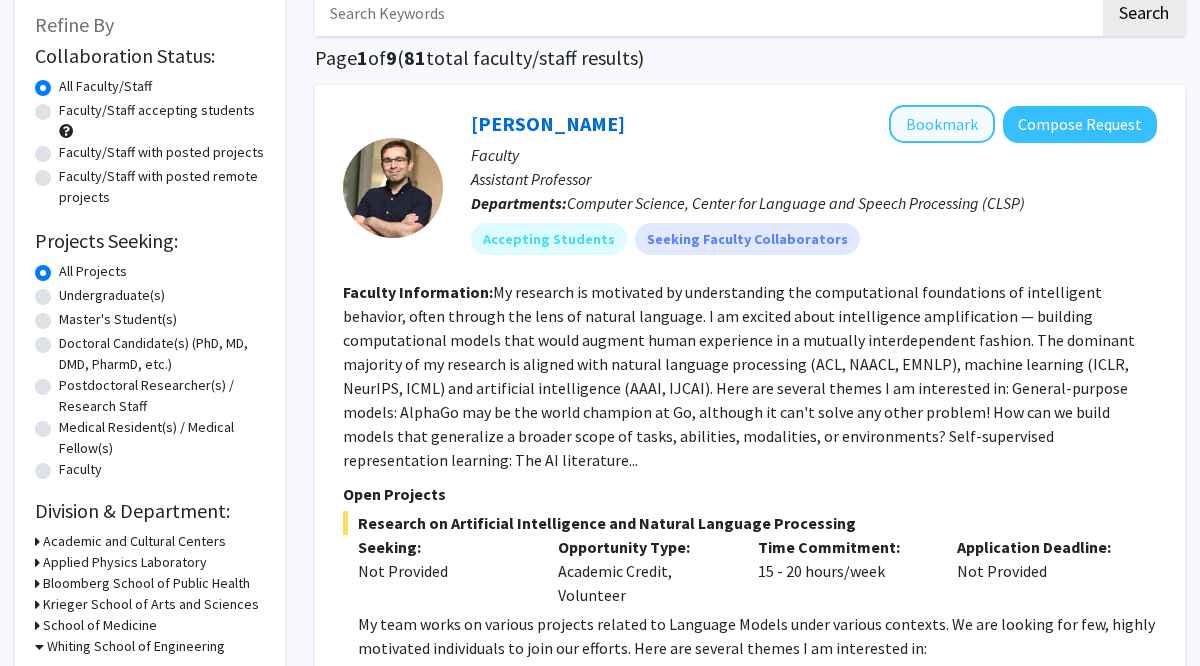 click on "Bookmark" 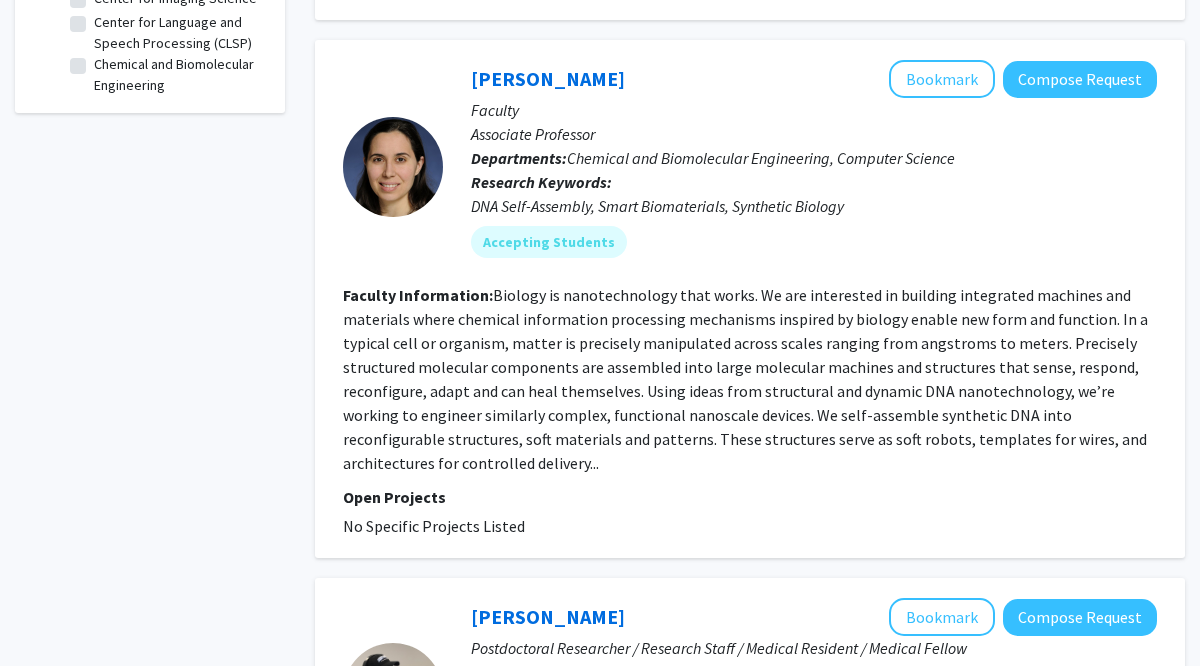 scroll, scrollTop: 791, scrollLeft: 0, axis: vertical 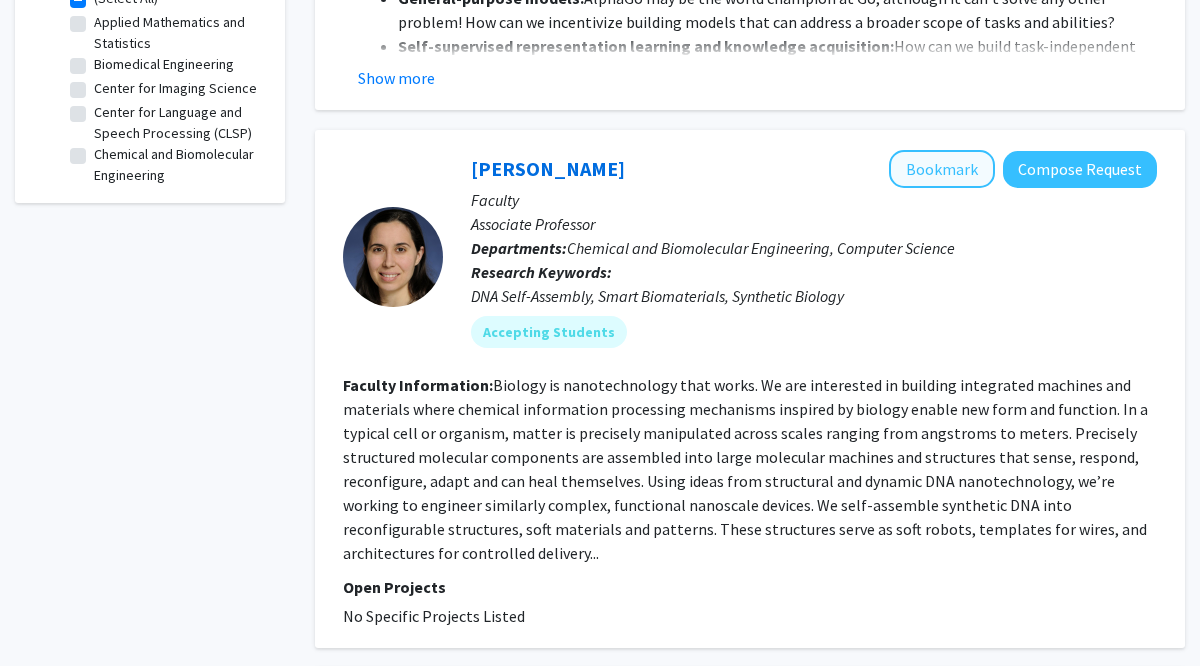 click on "Bookmark" 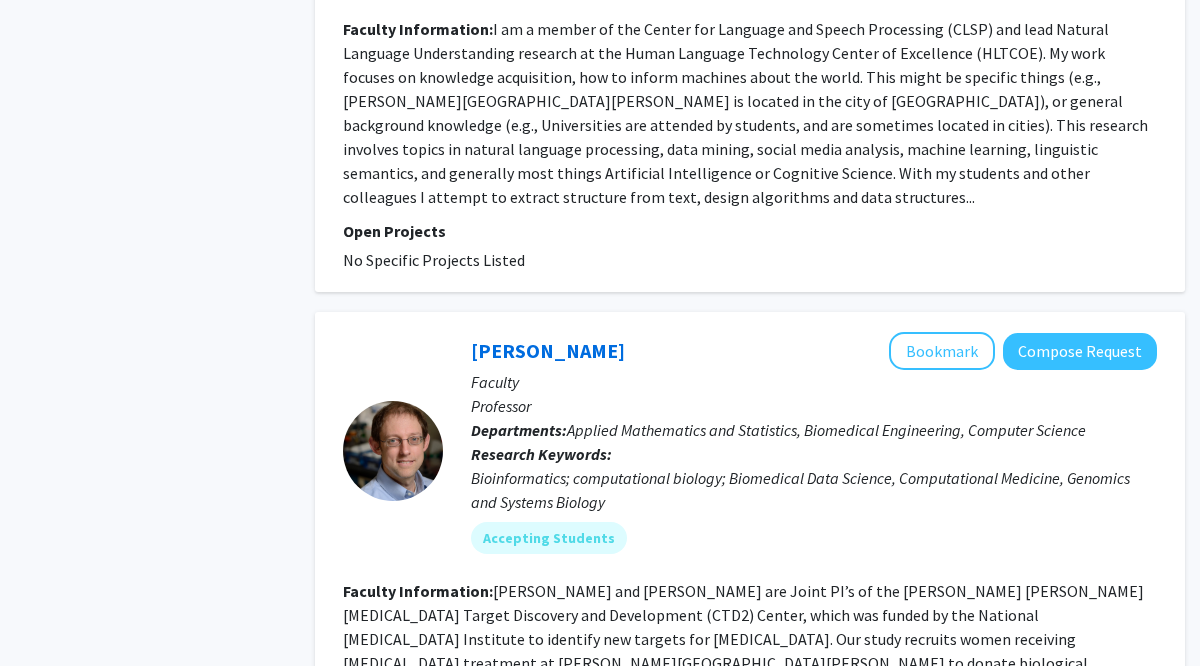 scroll, scrollTop: 3800, scrollLeft: 0, axis: vertical 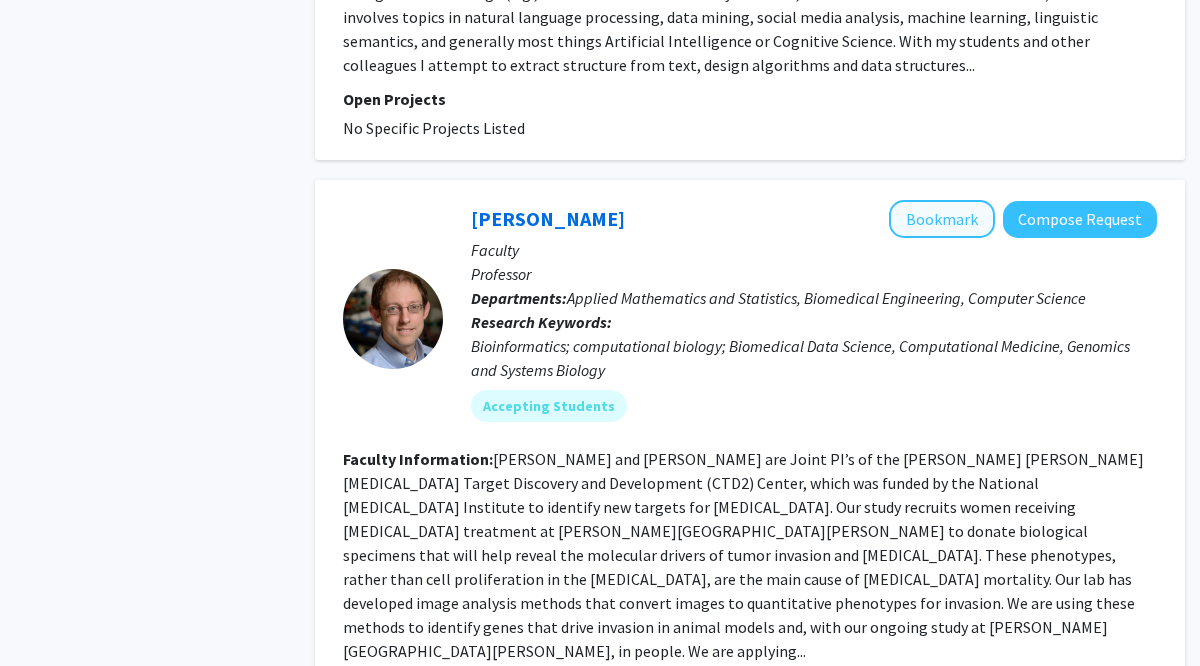 click on "Bookmark" 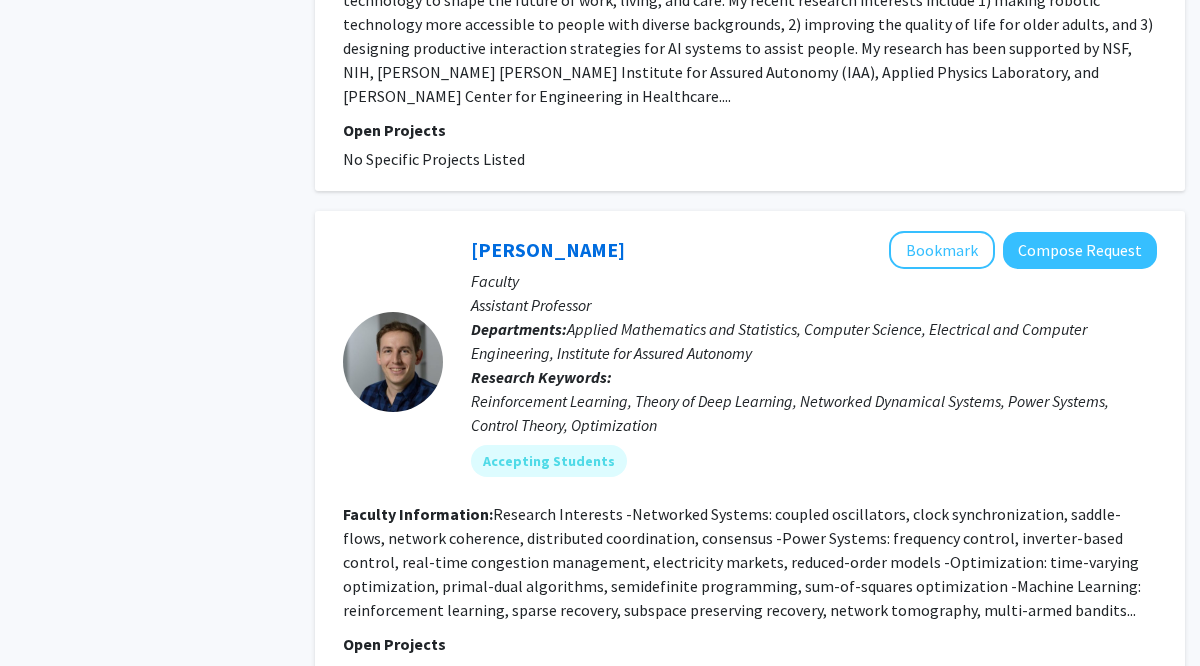 scroll, scrollTop: 4918, scrollLeft: 0, axis: vertical 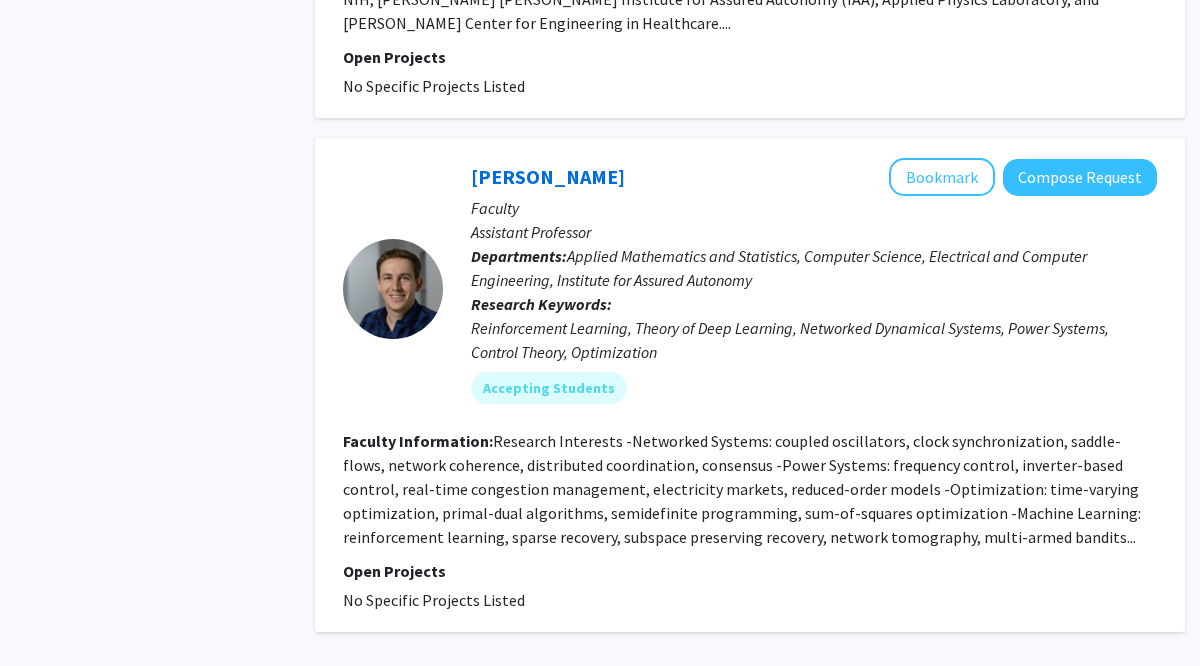 click on "2" 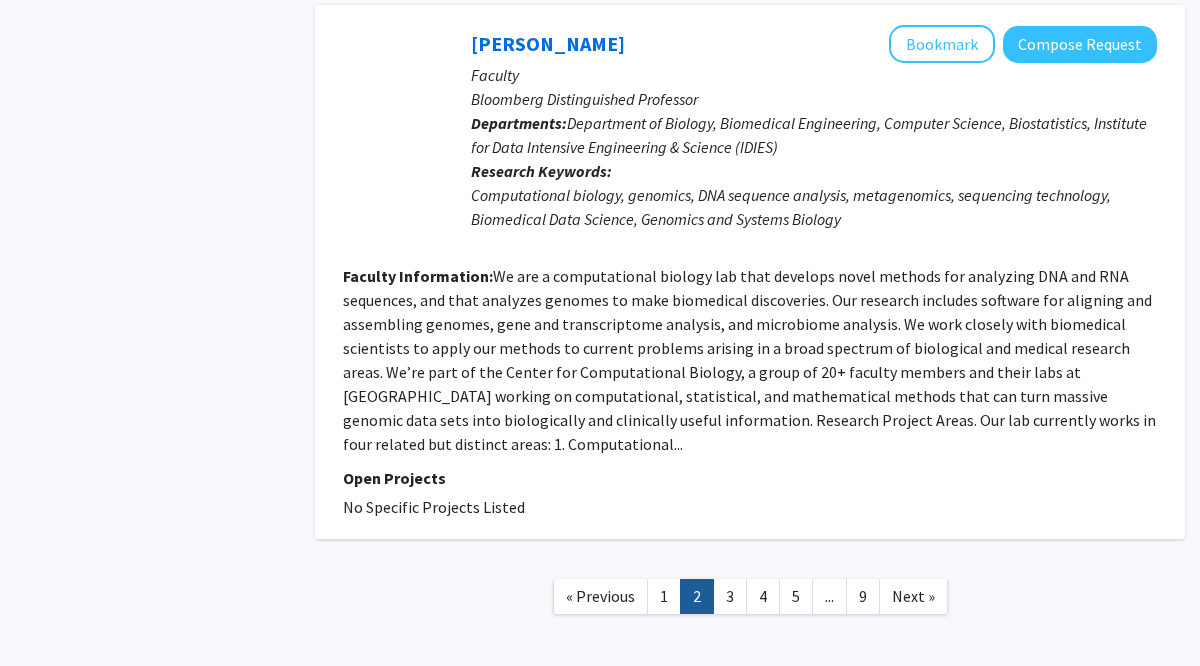 scroll, scrollTop: 4526, scrollLeft: 0, axis: vertical 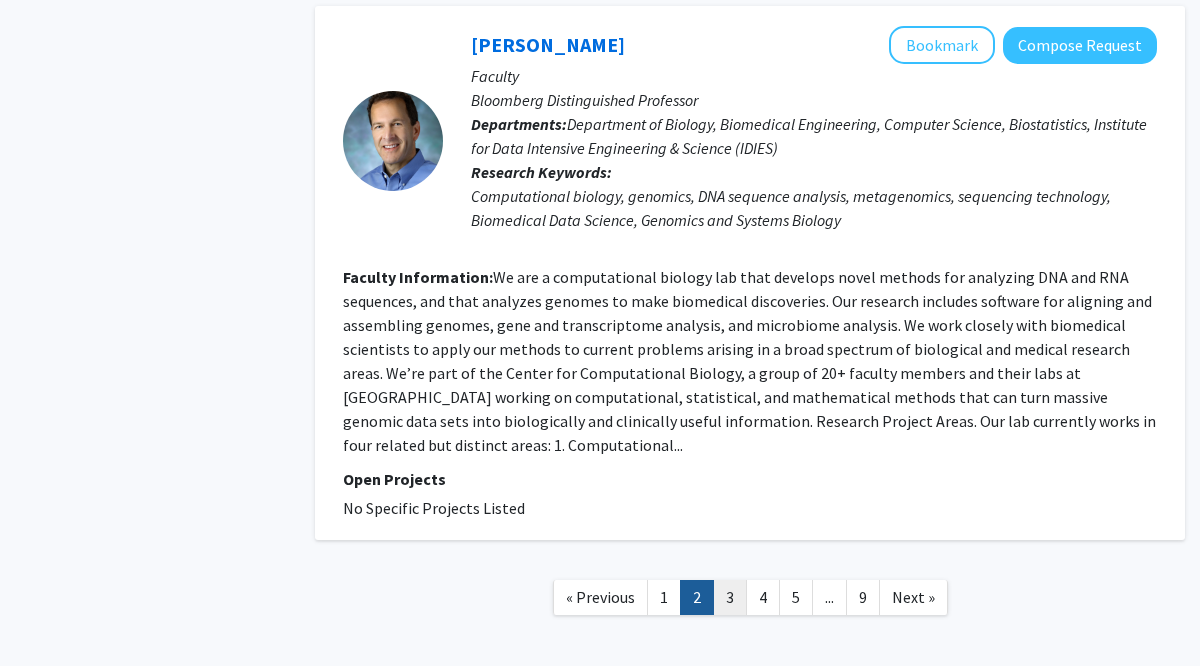 click on "3" 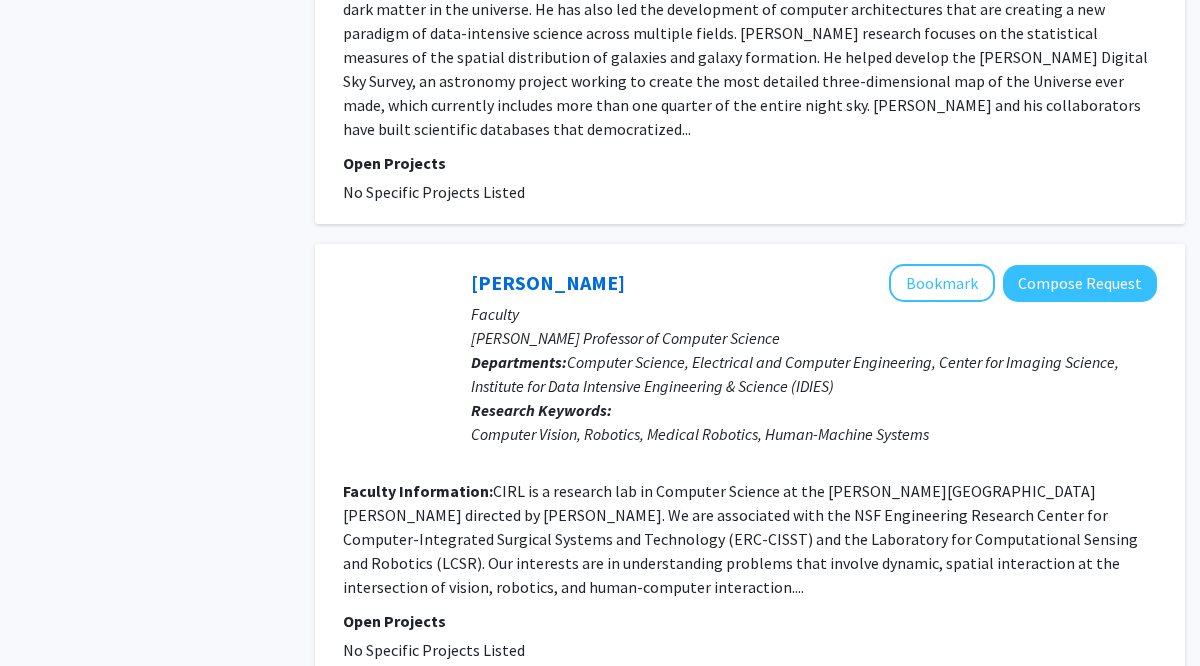 scroll, scrollTop: 4505, scrollLeft: 0, axis: vertical 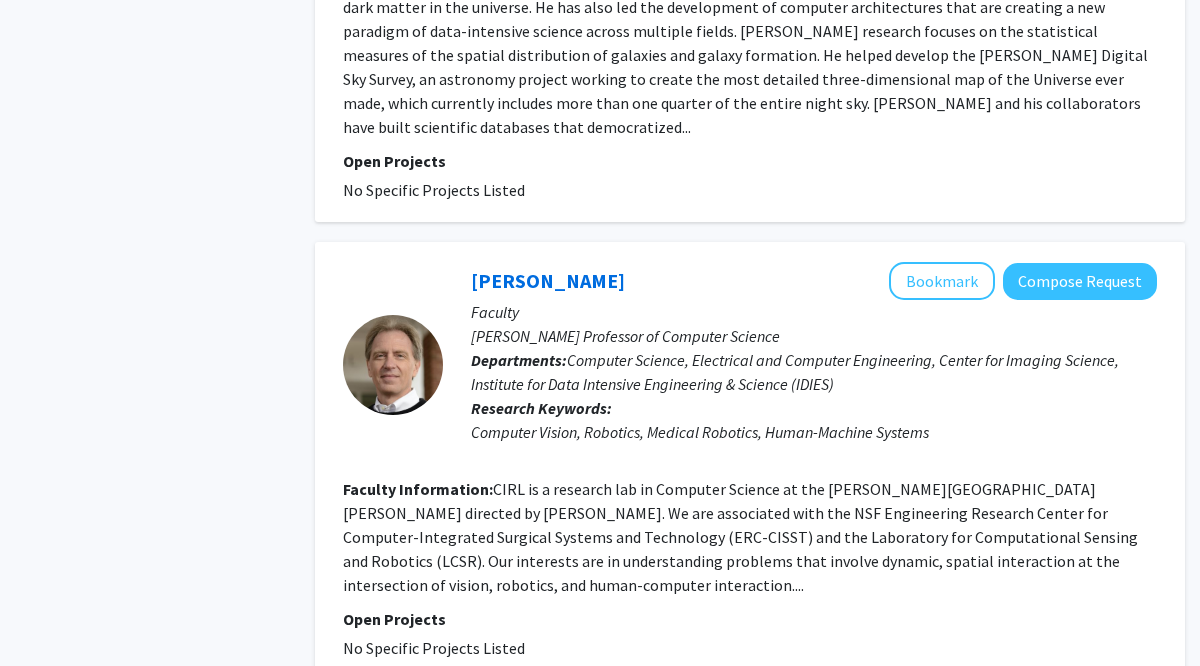 click on "2" 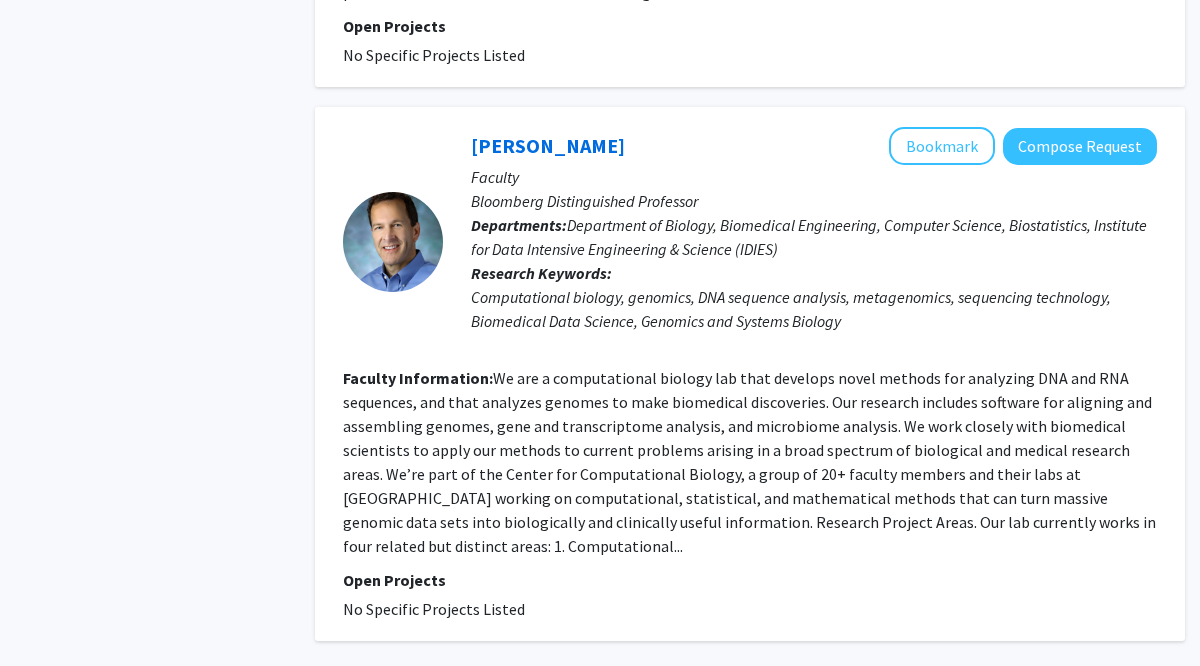scroll, scrollTop: 4423, scrollLeft: 0, axis: vertical 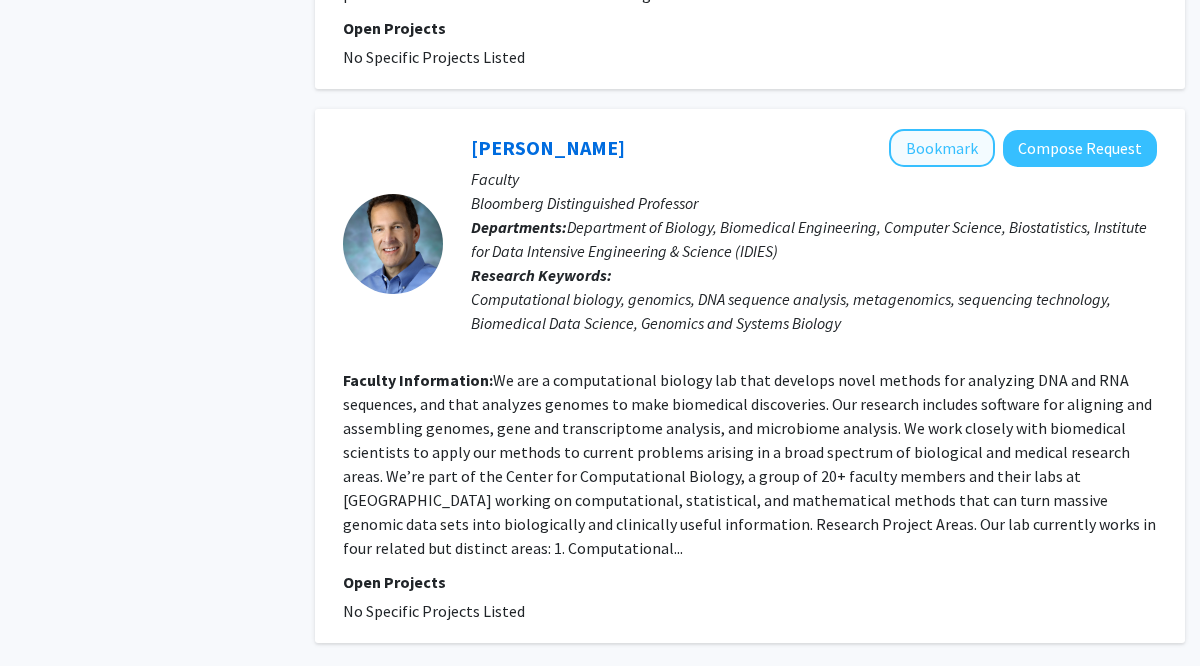 click on "Bookmark" 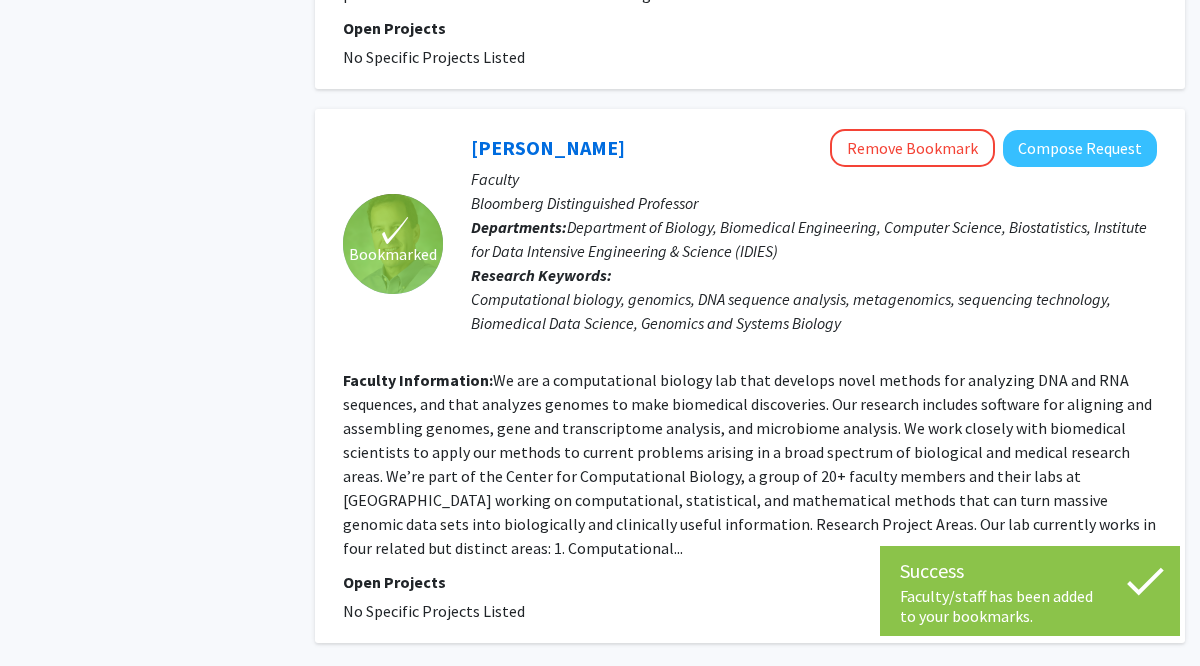 click on "1" 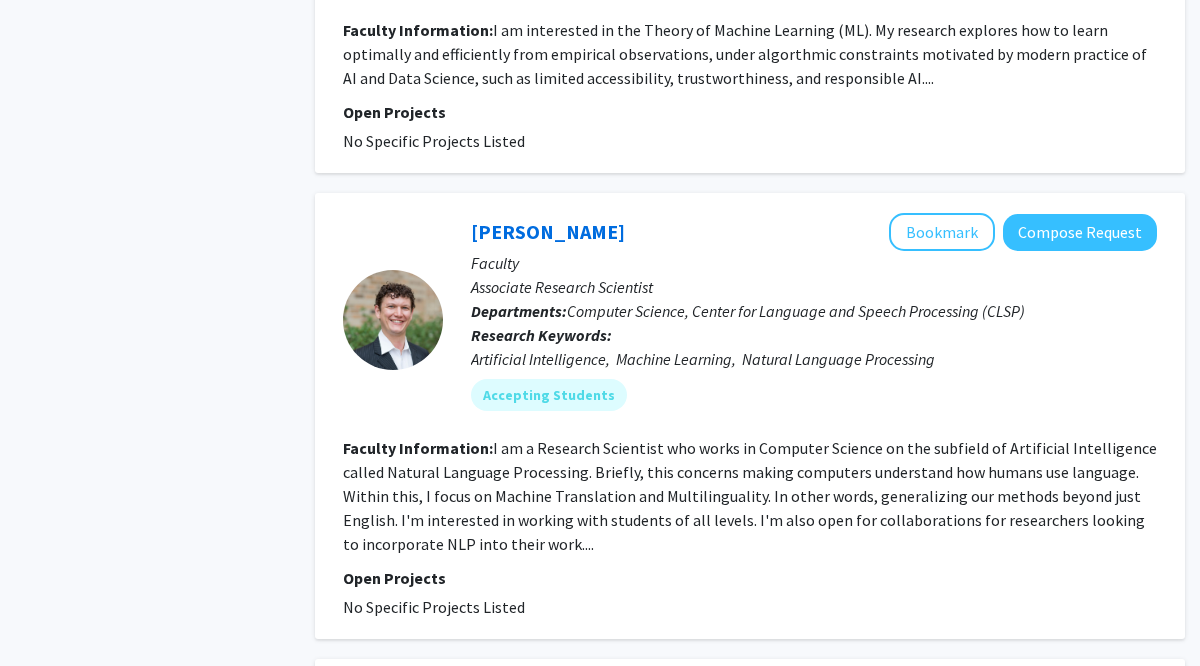 scroll, scrollTop: 1676, scrollLeft: 0, axis: vertical 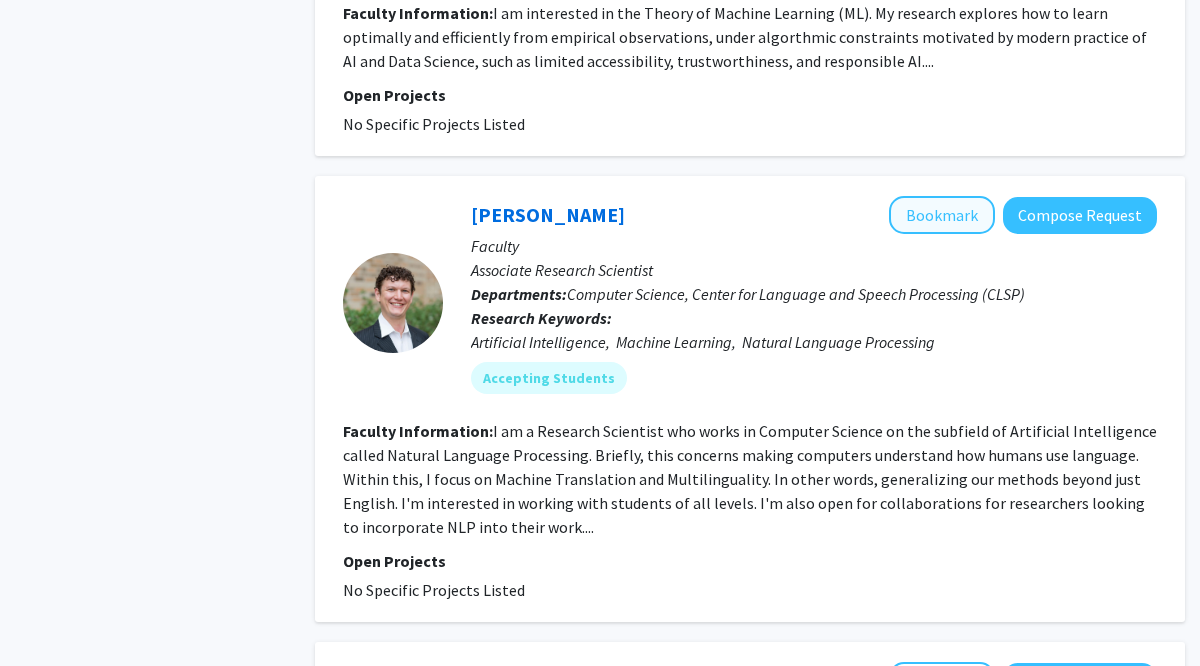click on "Bookmark" 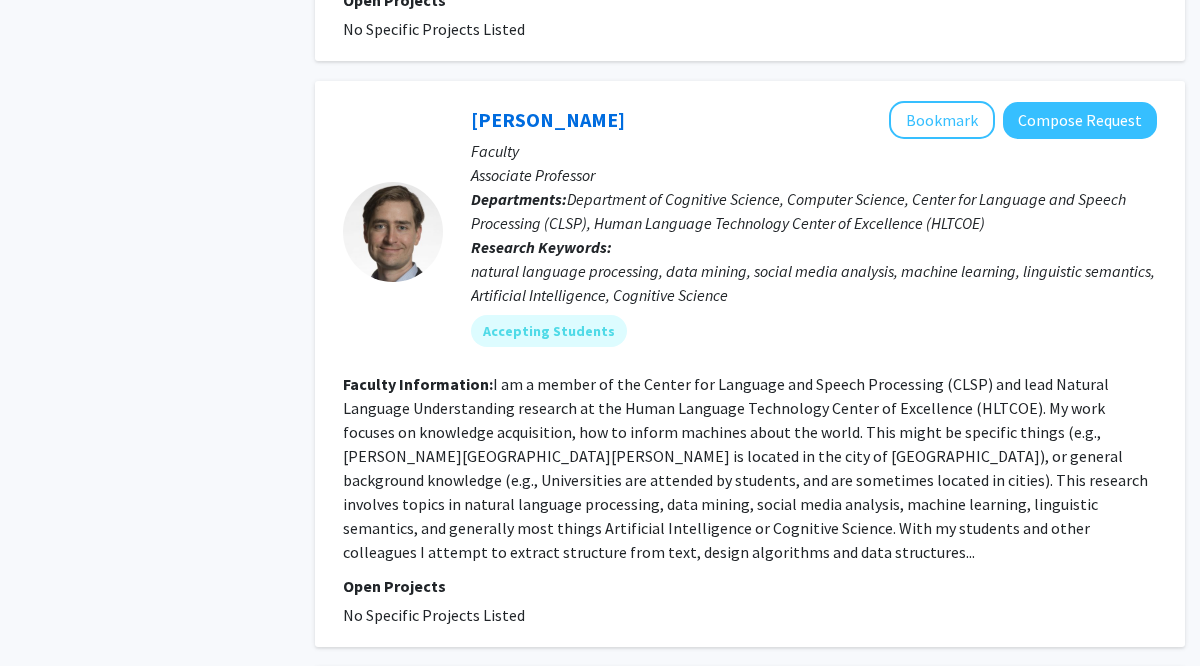 scroll, scrollTop: 3314, scrollLeft: 0, axis: vertical 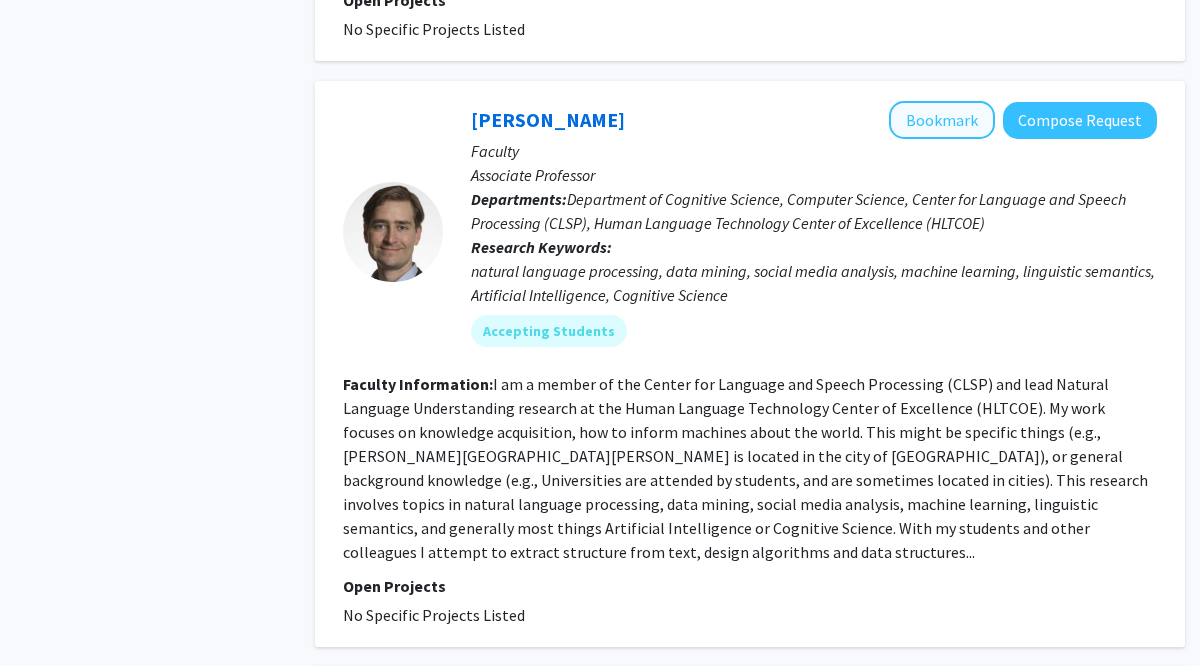 click on "Bookmark" 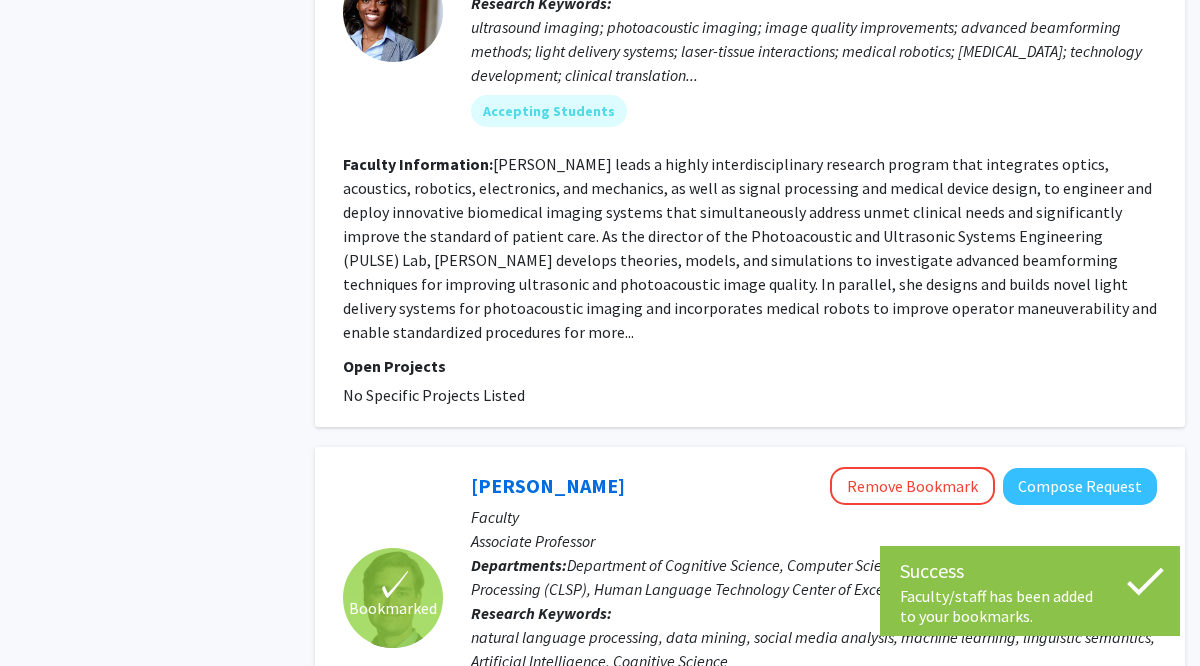 scroll, scrollTop: 2679, scrollLeft: 0, axis: vertical 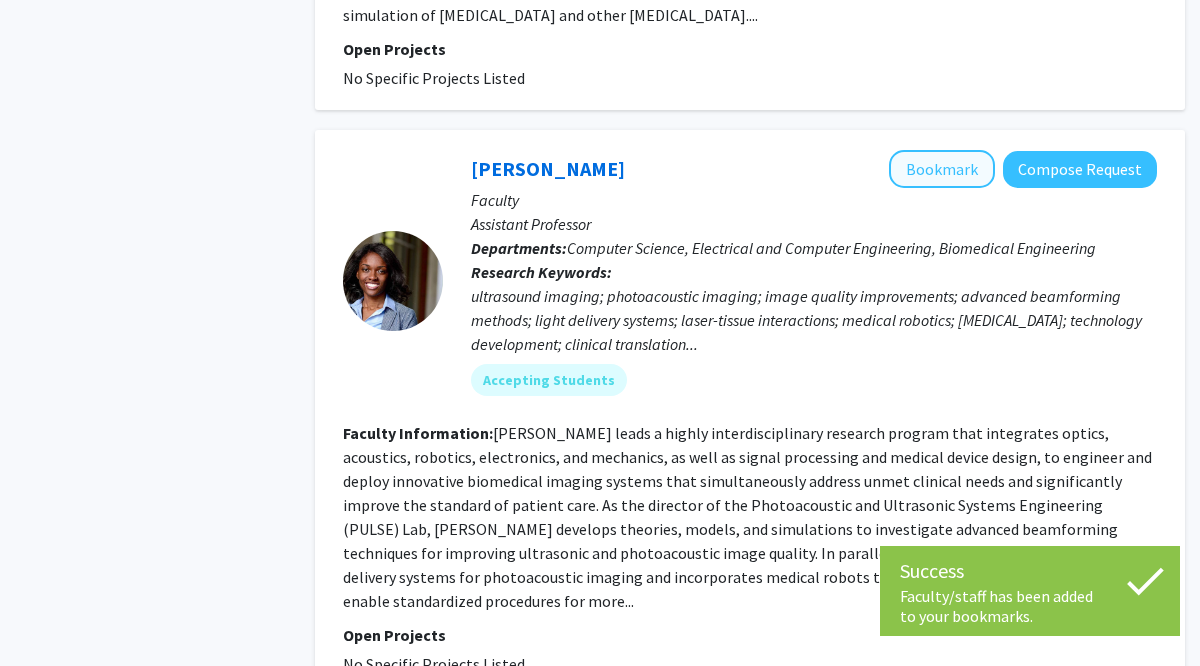click on "Bookmark" 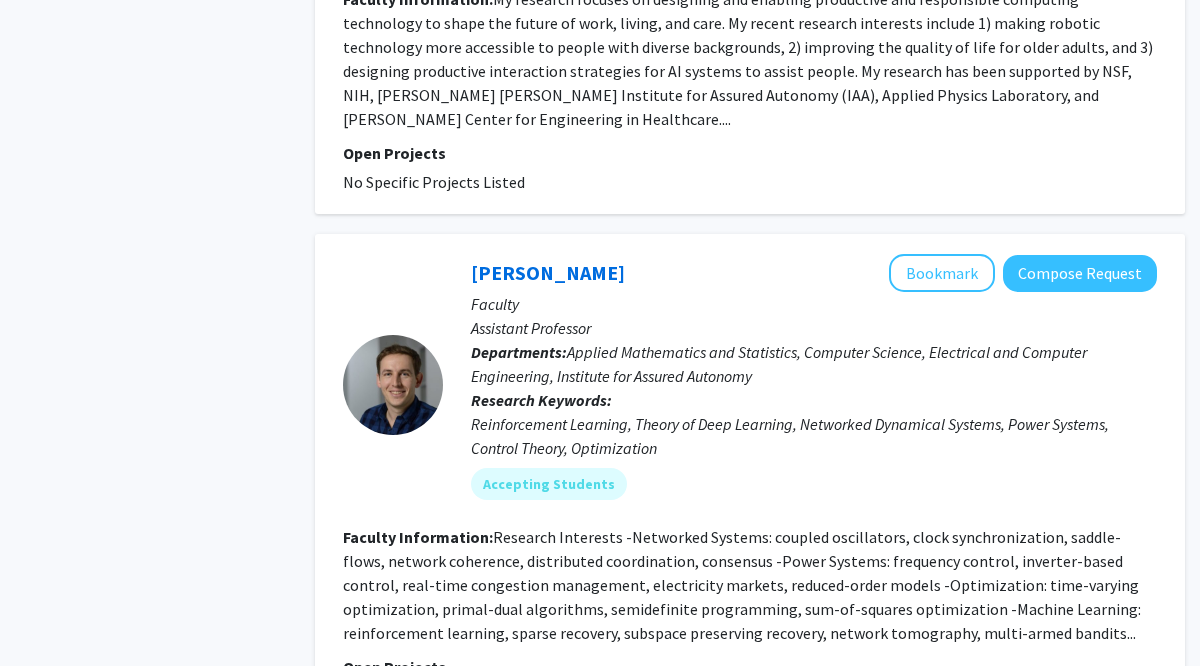 scroll, scrollTop: 4912, scrollLeft: 0, axis: vertical 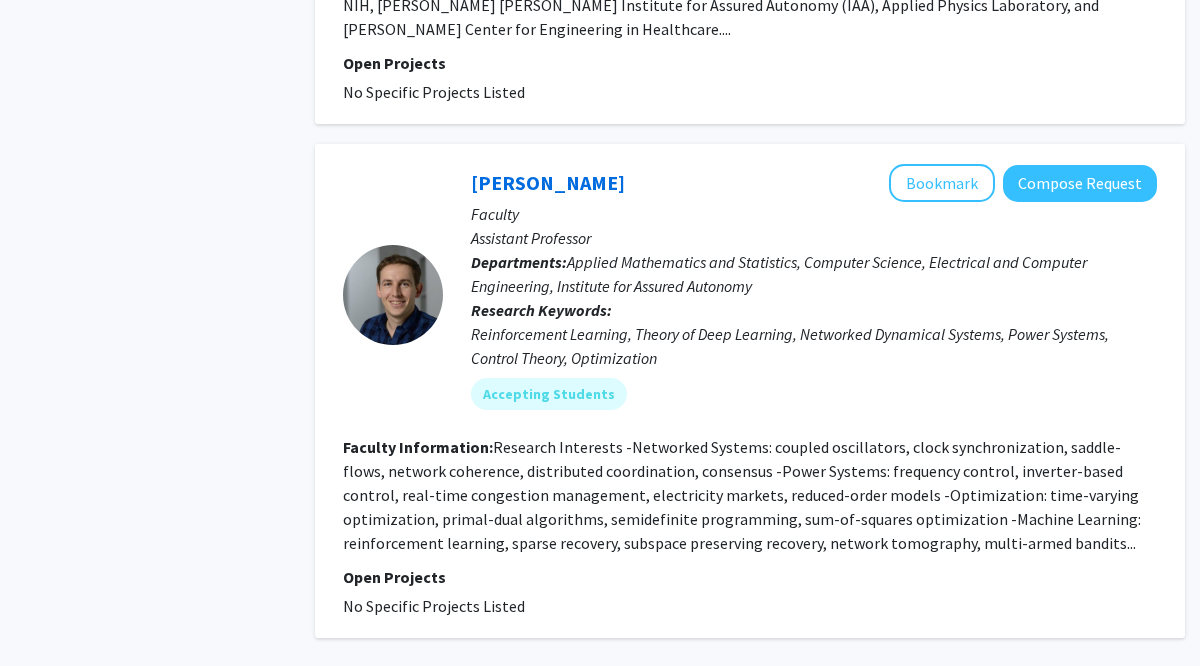 click on "4" 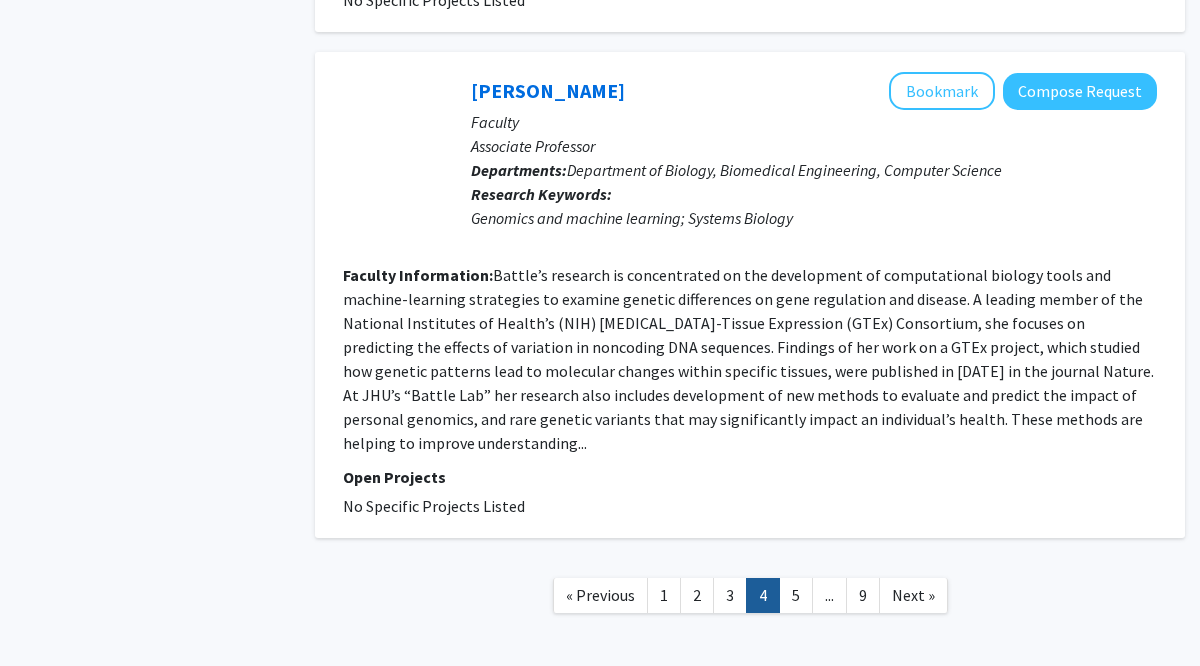scroll, scrollTop: 4559, scrollLeft: 0, axis: vertical 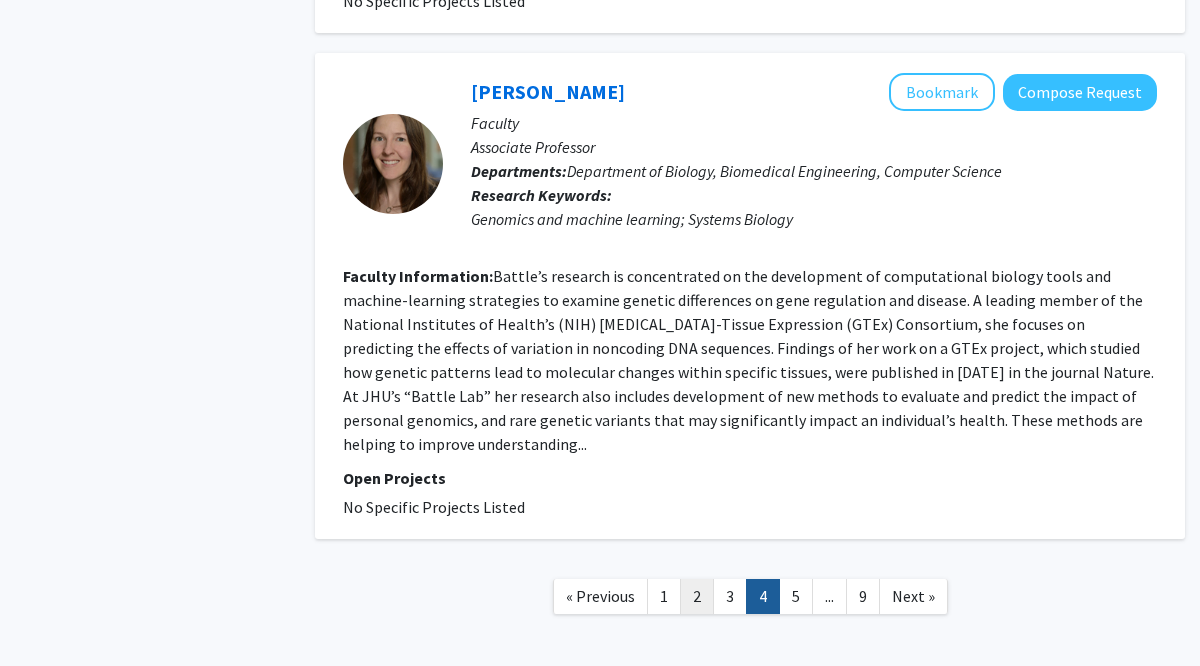click on "2" 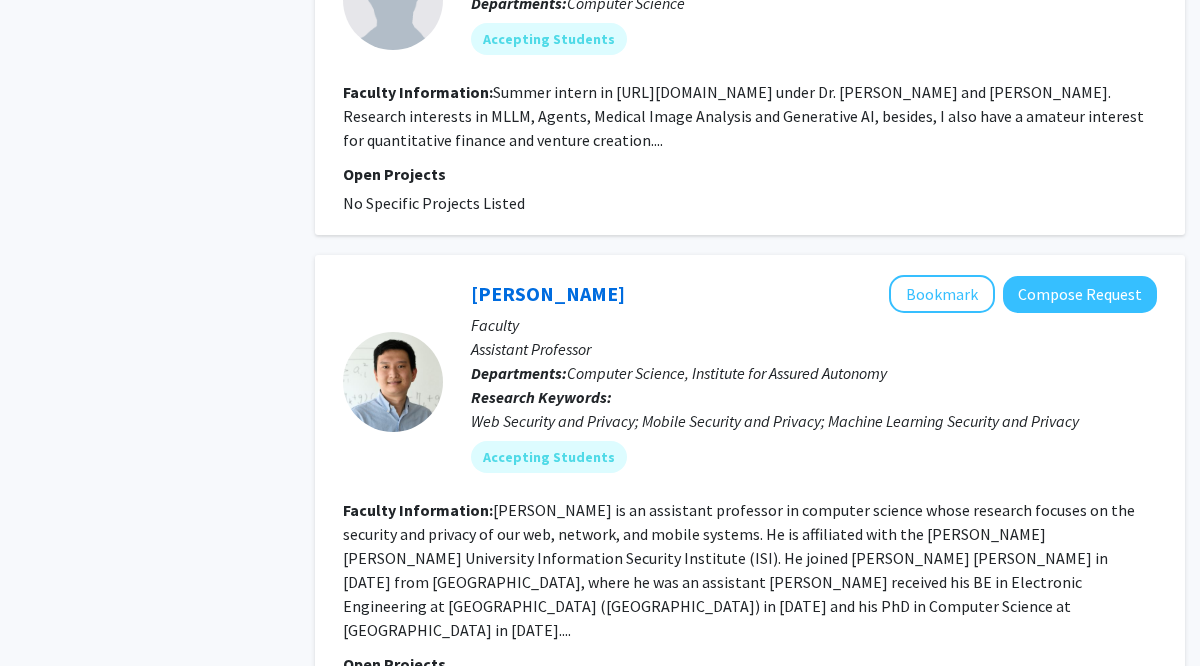 scroll, scrollTop: 3259, scrollLeft: 0, axis: vertical 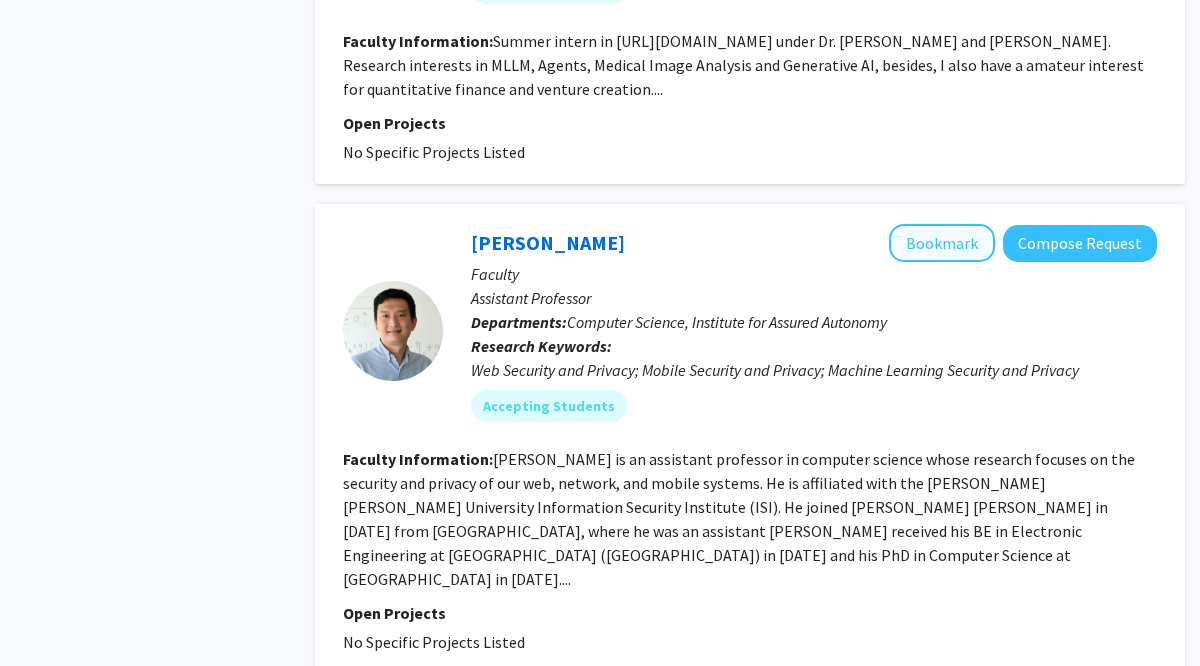 click on "Bookmark" 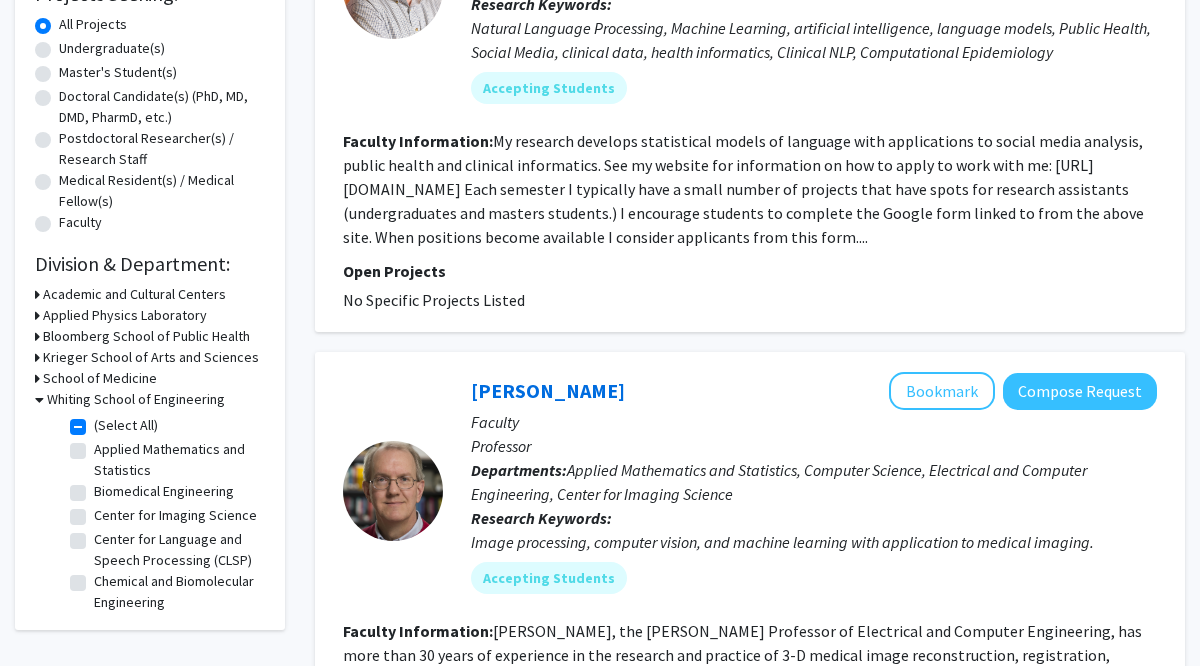 scroll, scrollTop: 351, scrollLeft: 0, axis: vertical 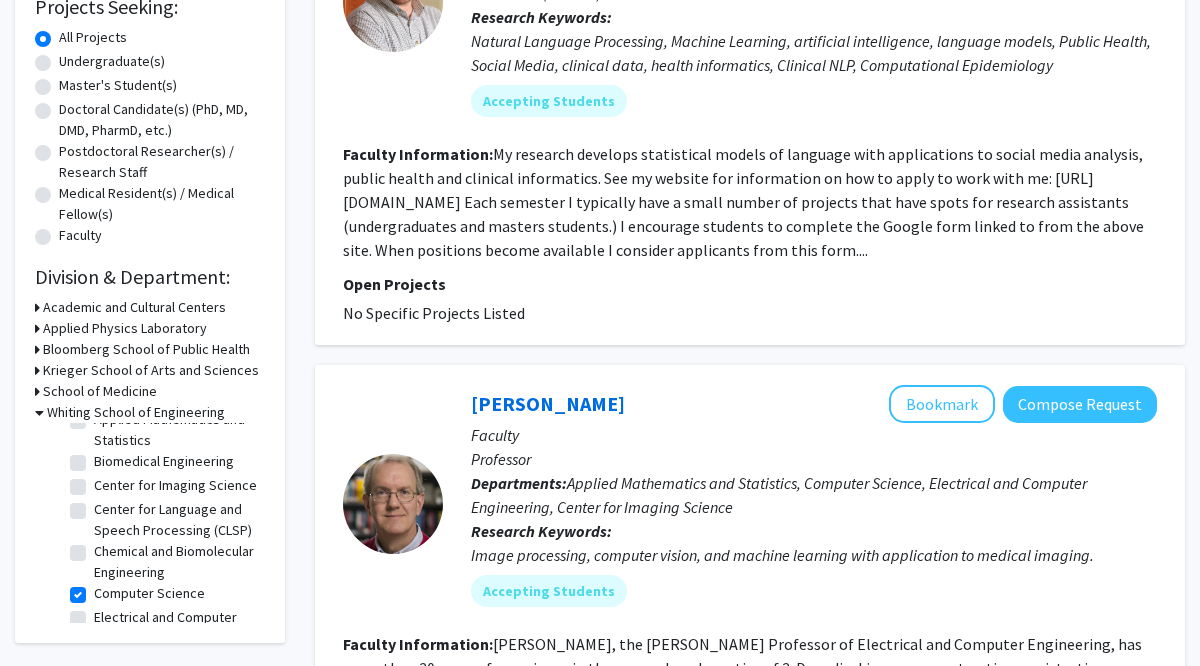 click on "Chemical and Biomolecular Engineering" 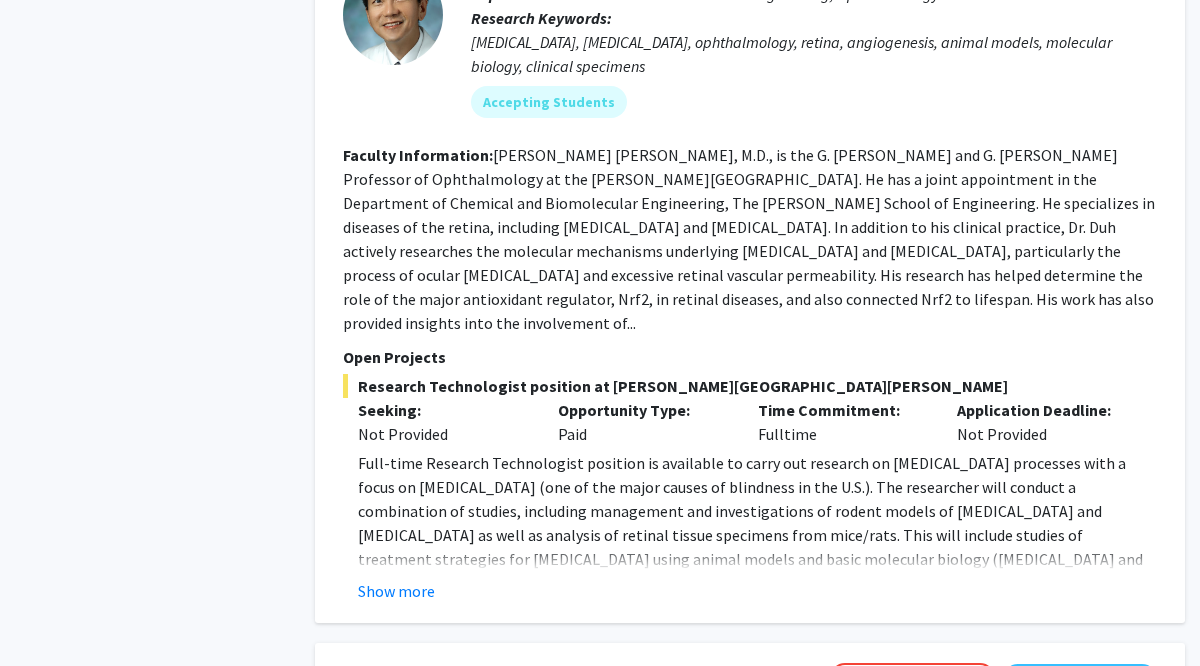 scroll, scrollTop: 1052, scrollLeft: 0, axis: vertical 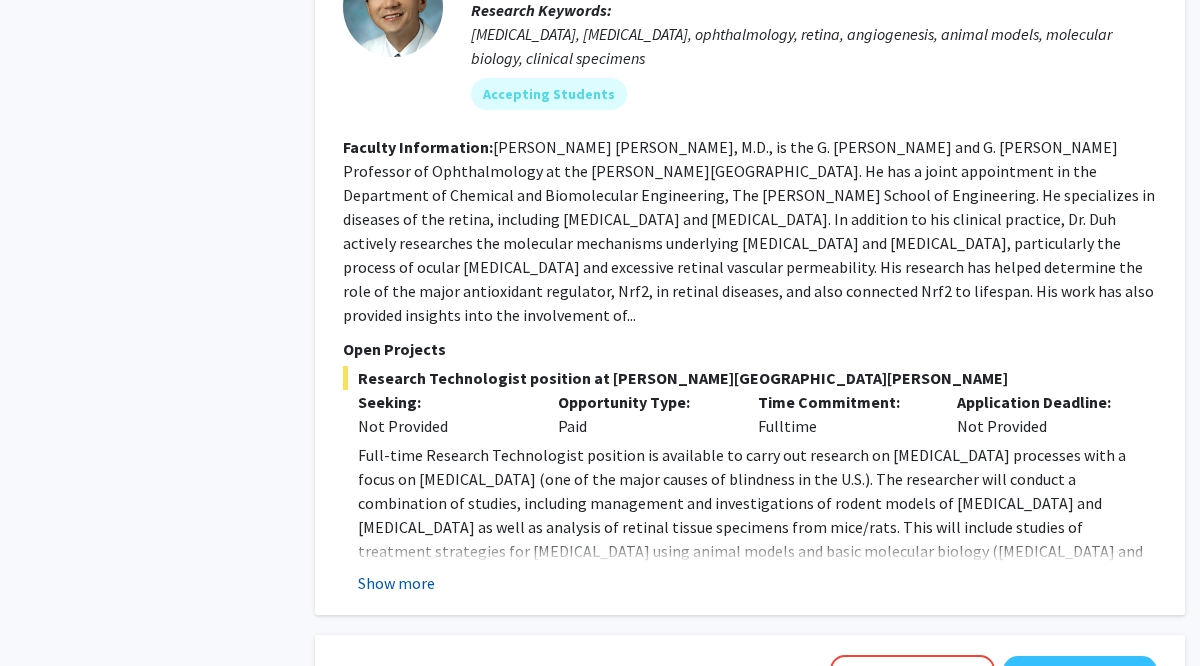 click on "Show more" 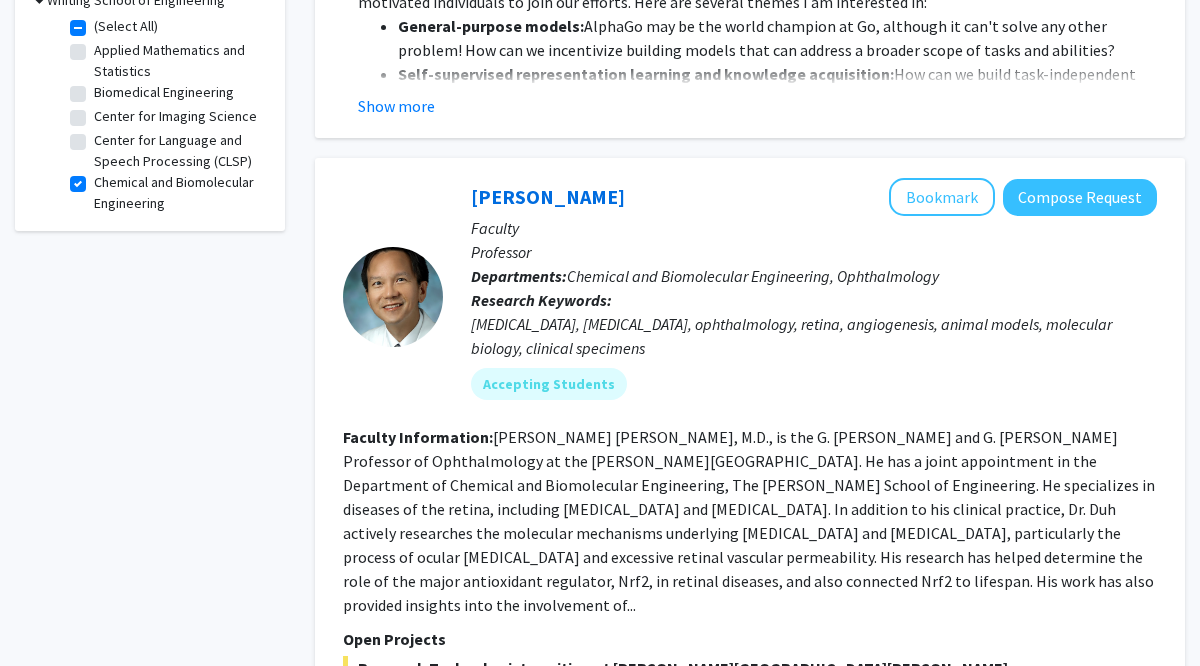 scroll, scrollTop: 774, scrollLeft: 0, axis: vertical 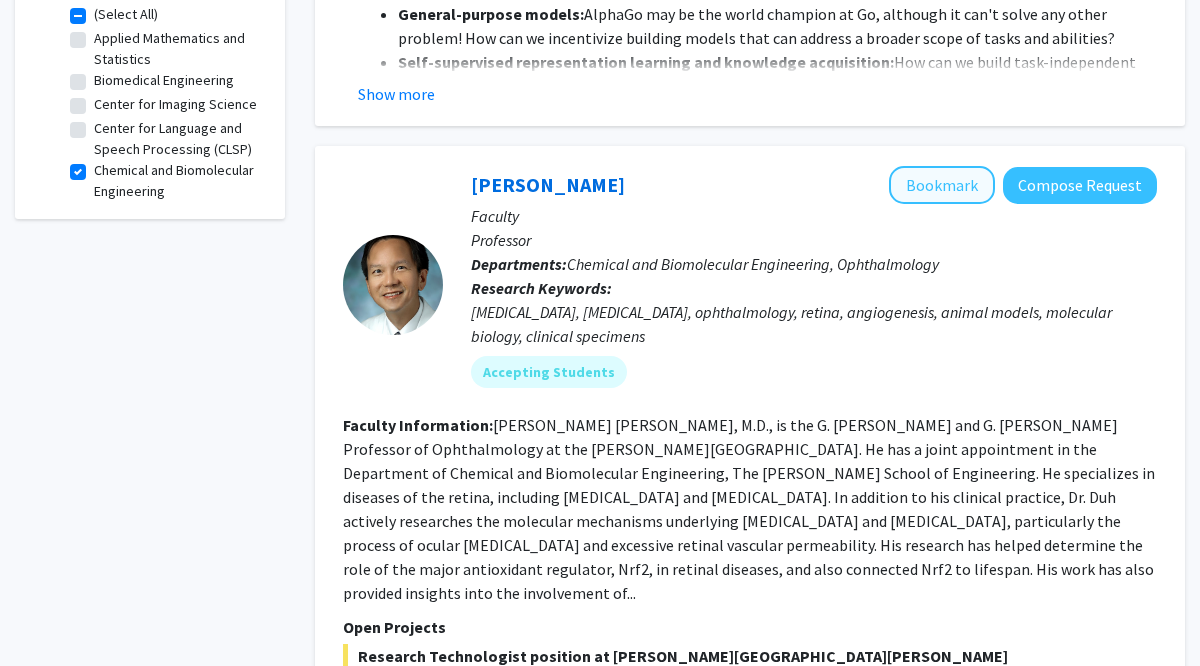 click on "Bookmark" 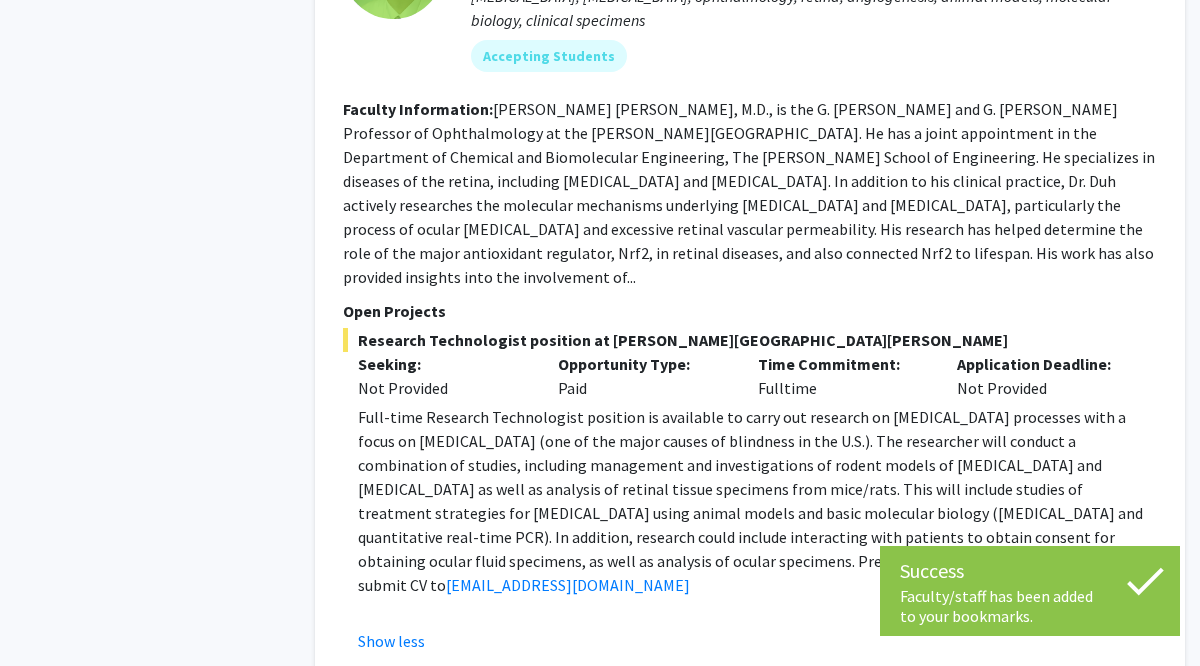 scroll, scrollTop: 754, scrollLeft: 0, axis: vertical 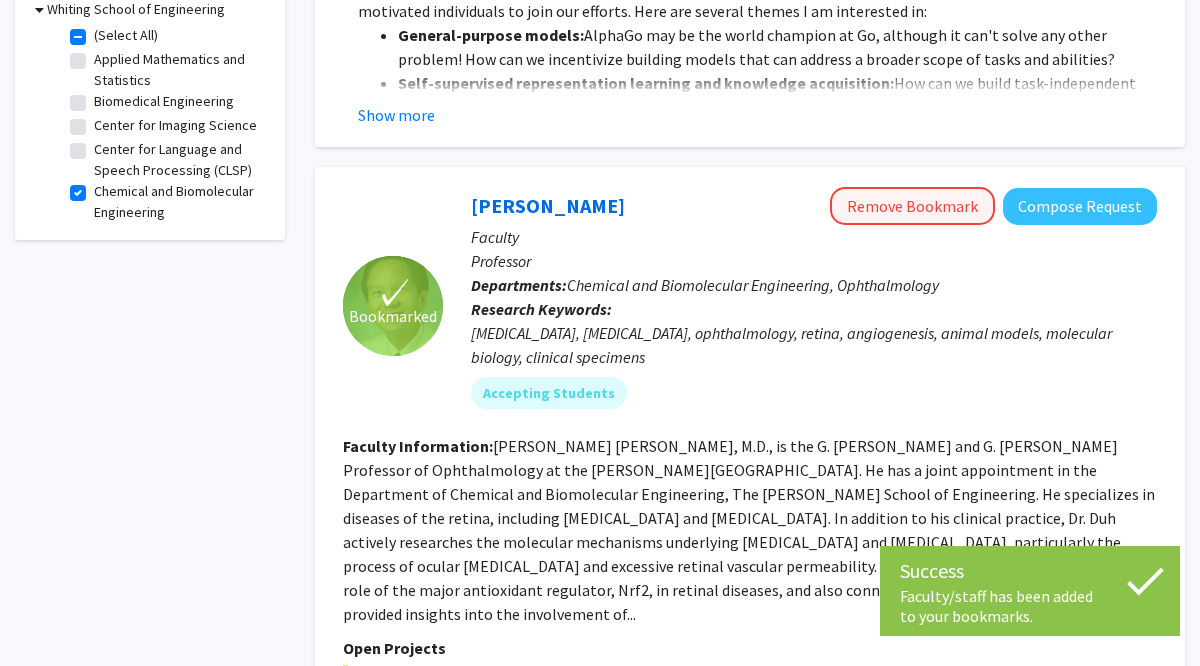 click on "Remove Bookmark" 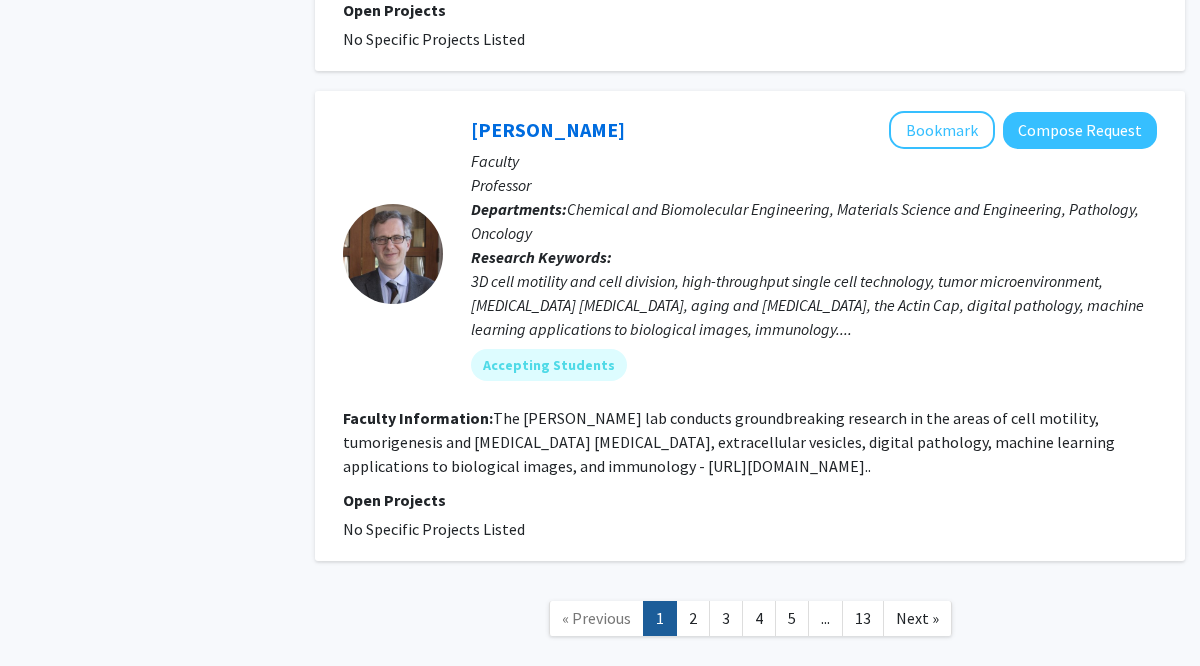 scroll, scrollTop: 5533, scrollLeft: 0, axis: vertical 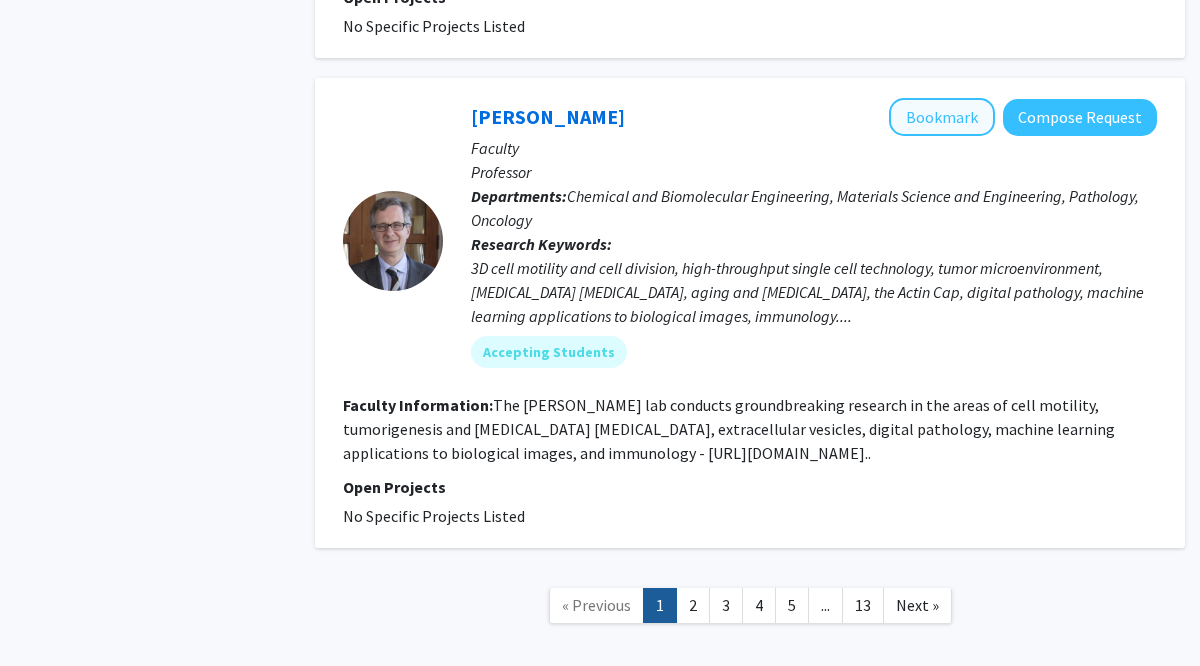 click on "Bookmark" 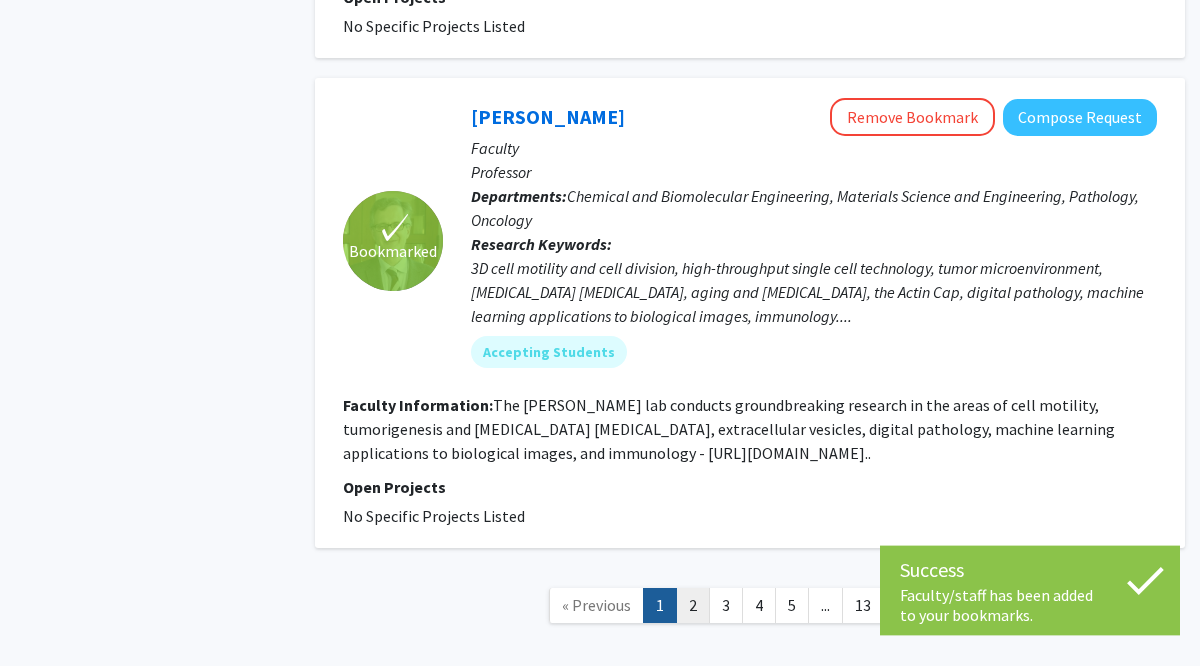 click on "2" 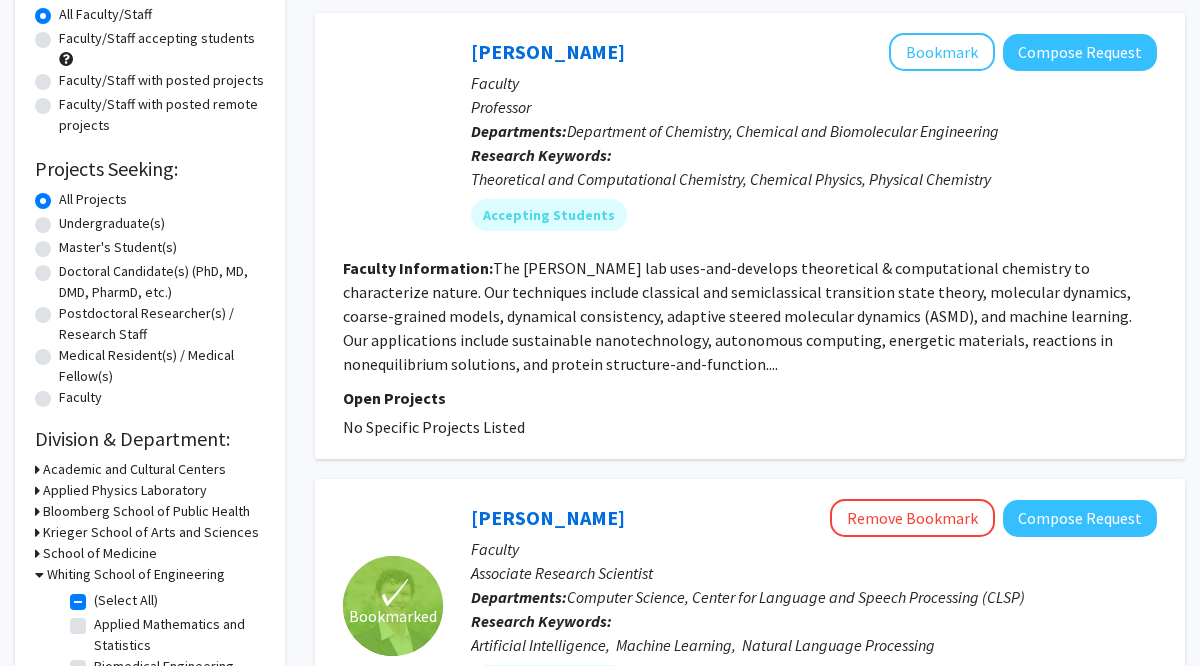 scroll, scrollTop: 184, scrollLeft: 0, axis: vertical 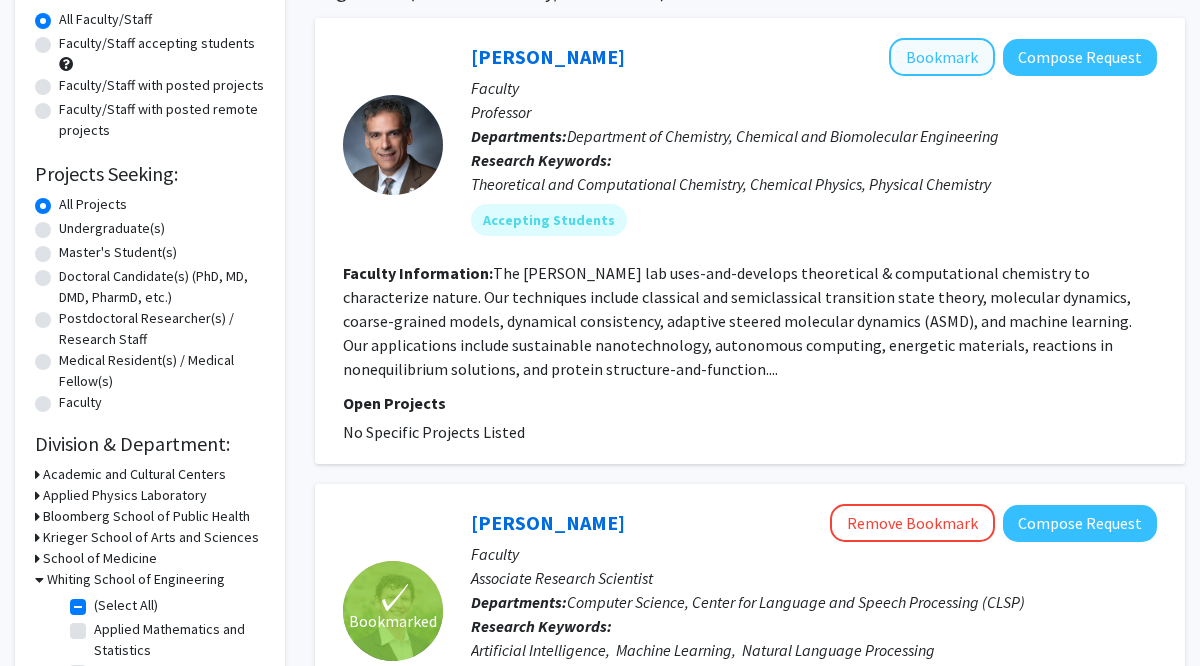 click on "Bookmark" 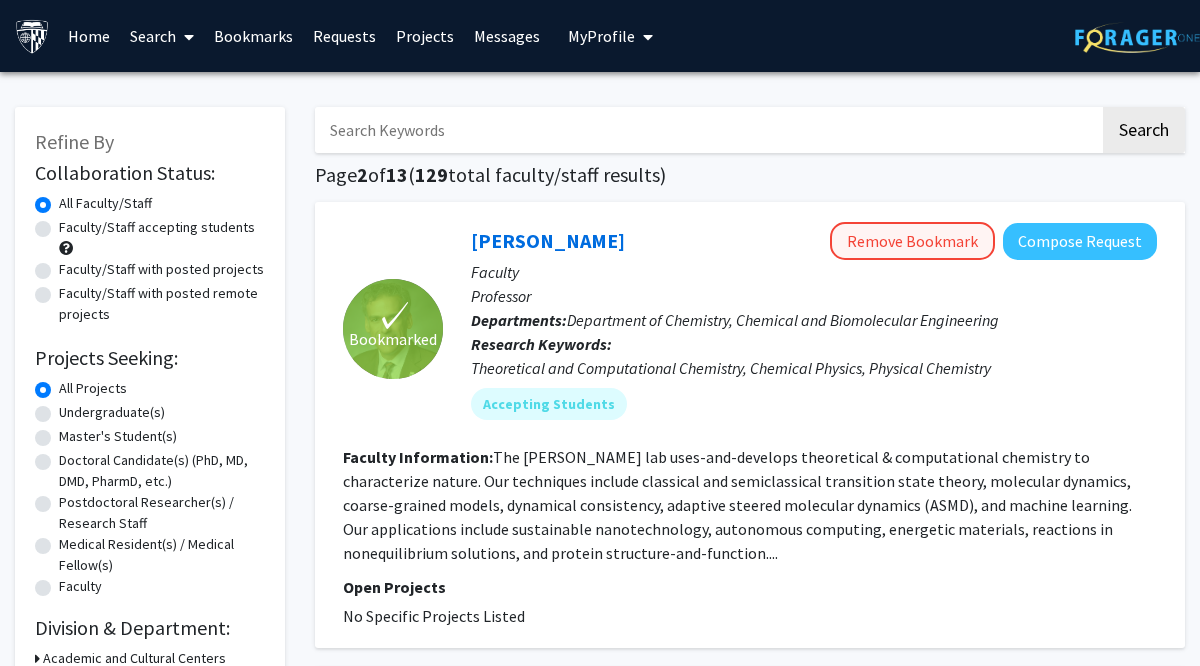 scroll, scrollTop: 0, scrollLeft: 0, axis: both 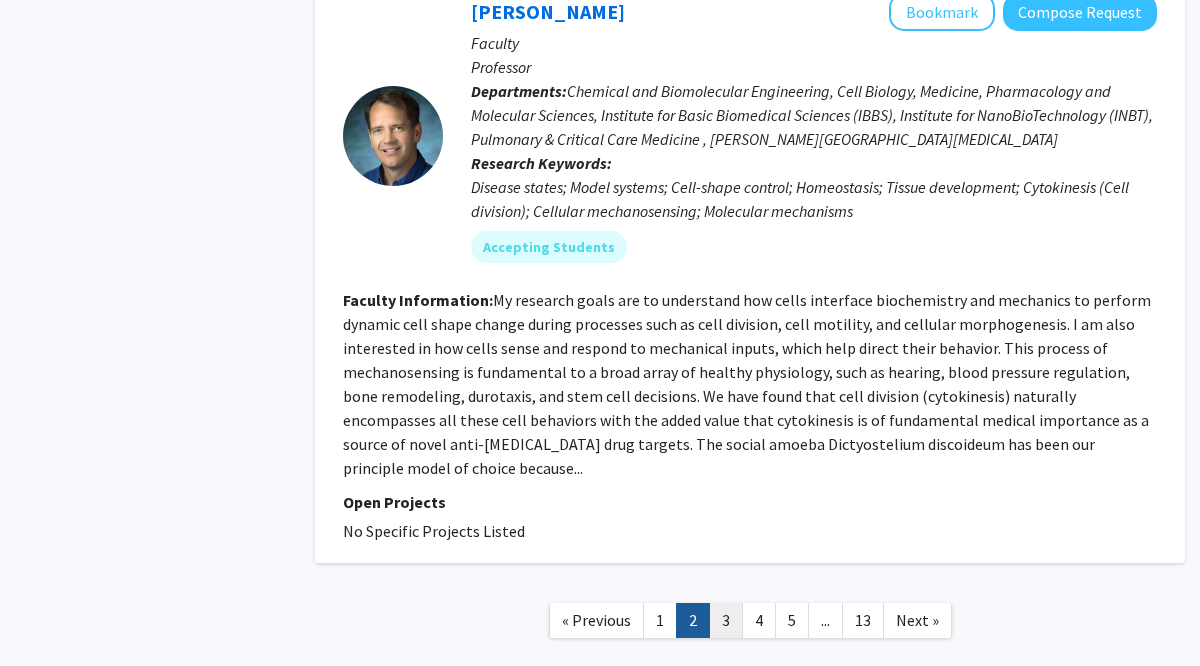 click on "3" 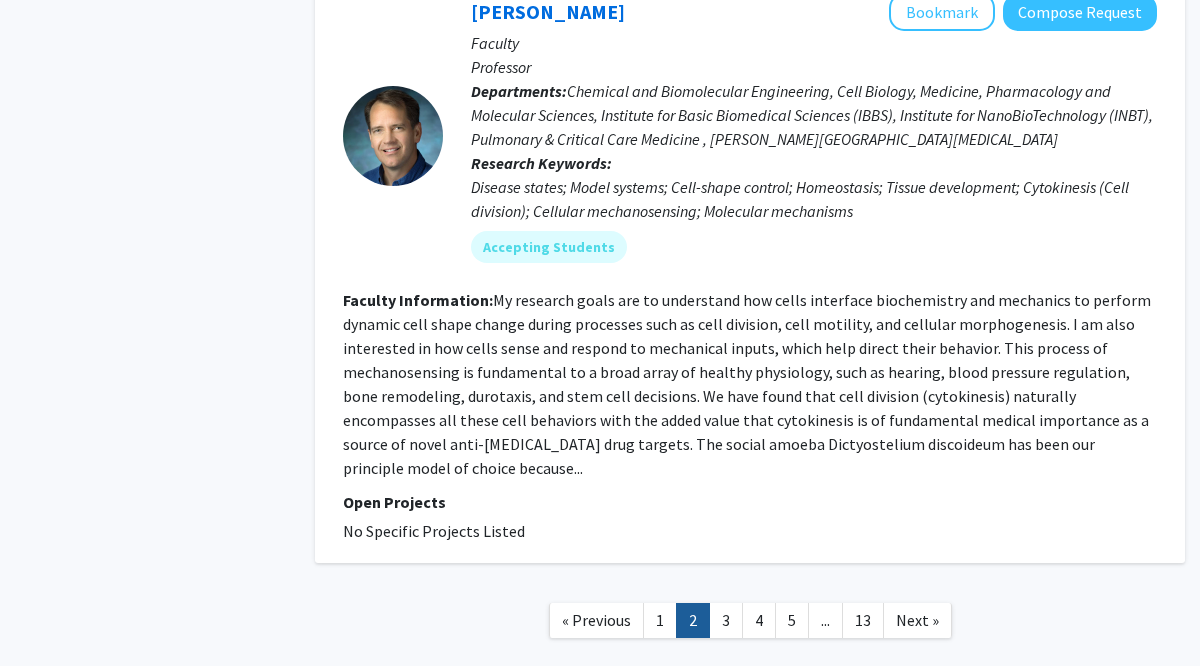 scroll, scrollTop: 0, scrollLeft: 0, axis: both 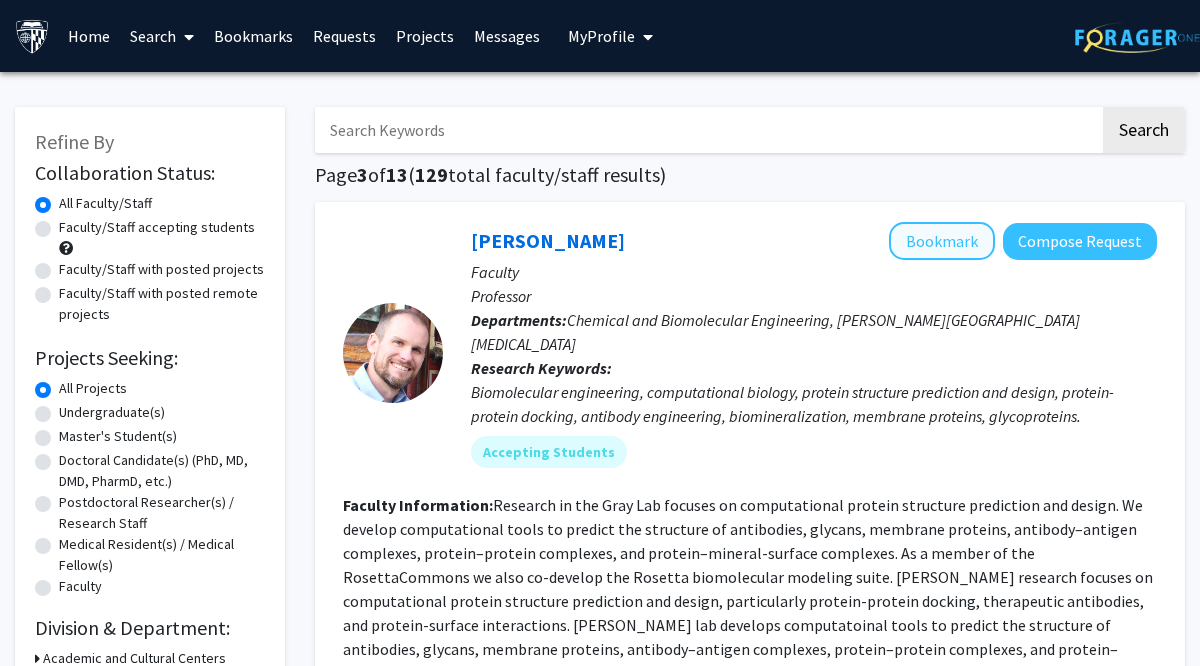 click on "Bookmark" 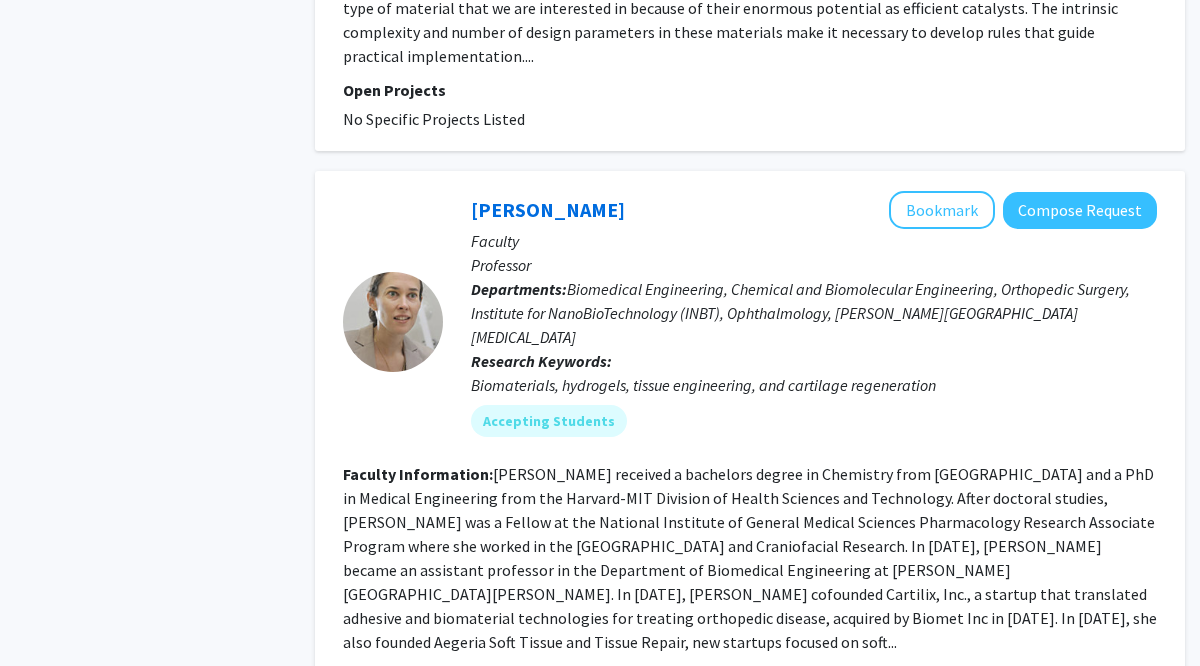 scroll, scrollTop: 3210, scrollLeft: 0, axis: vertical 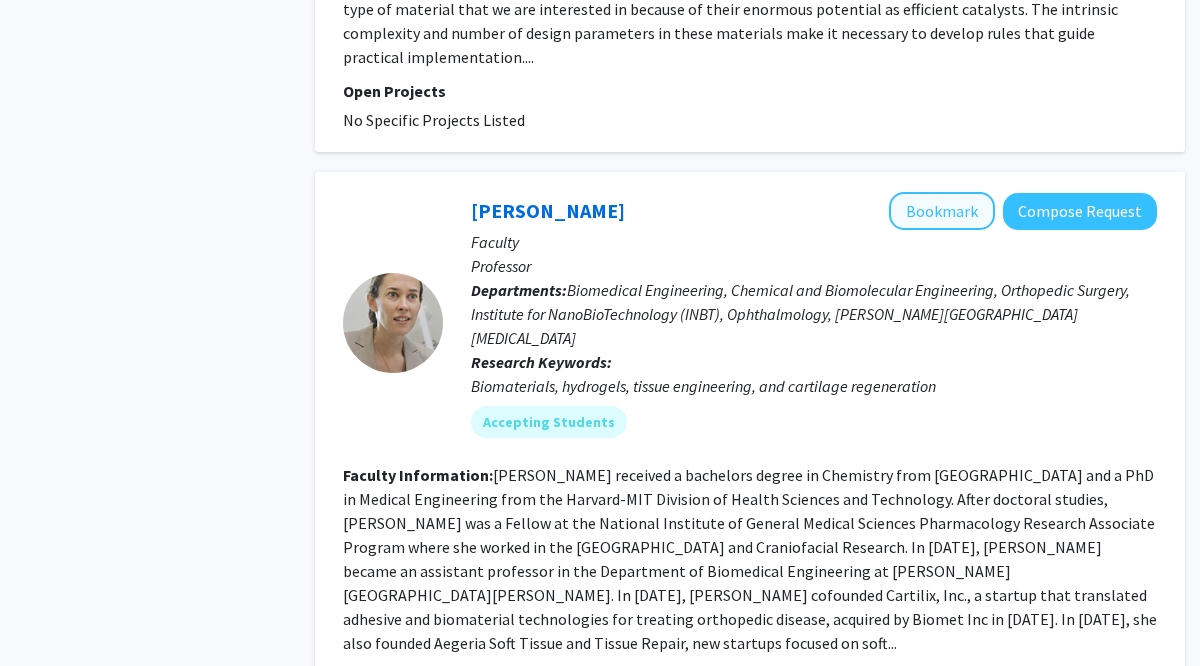 click on "Bookmark" 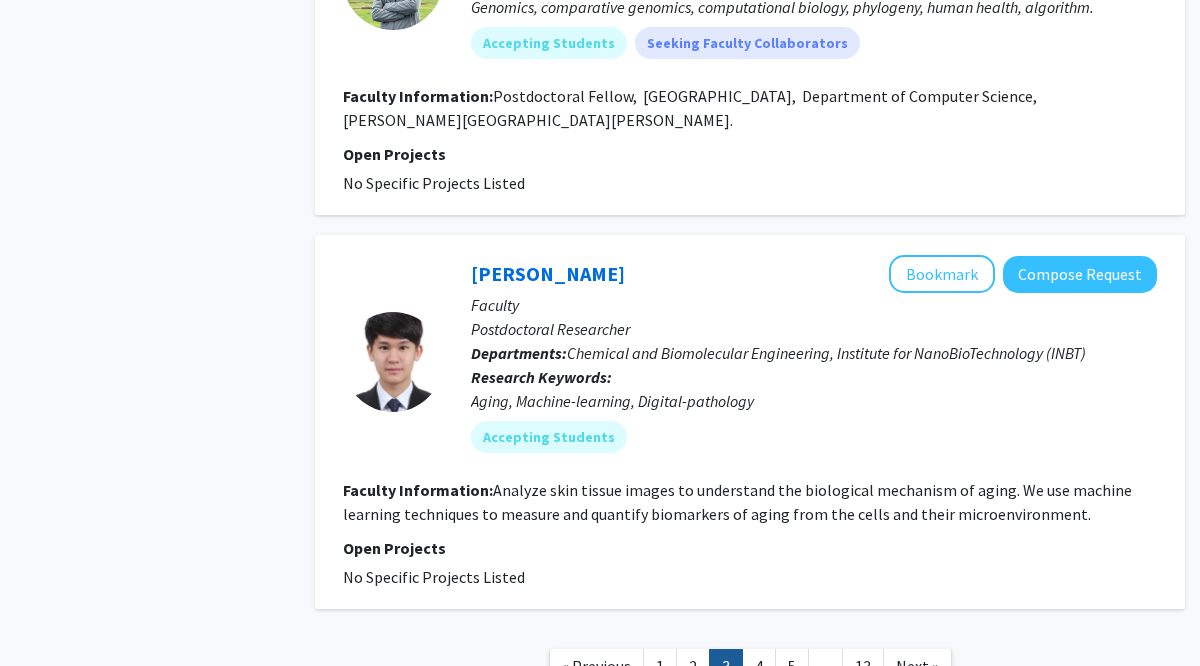 scroll, scrollTop: 4711, scrollLeft: 0, axis: vertical 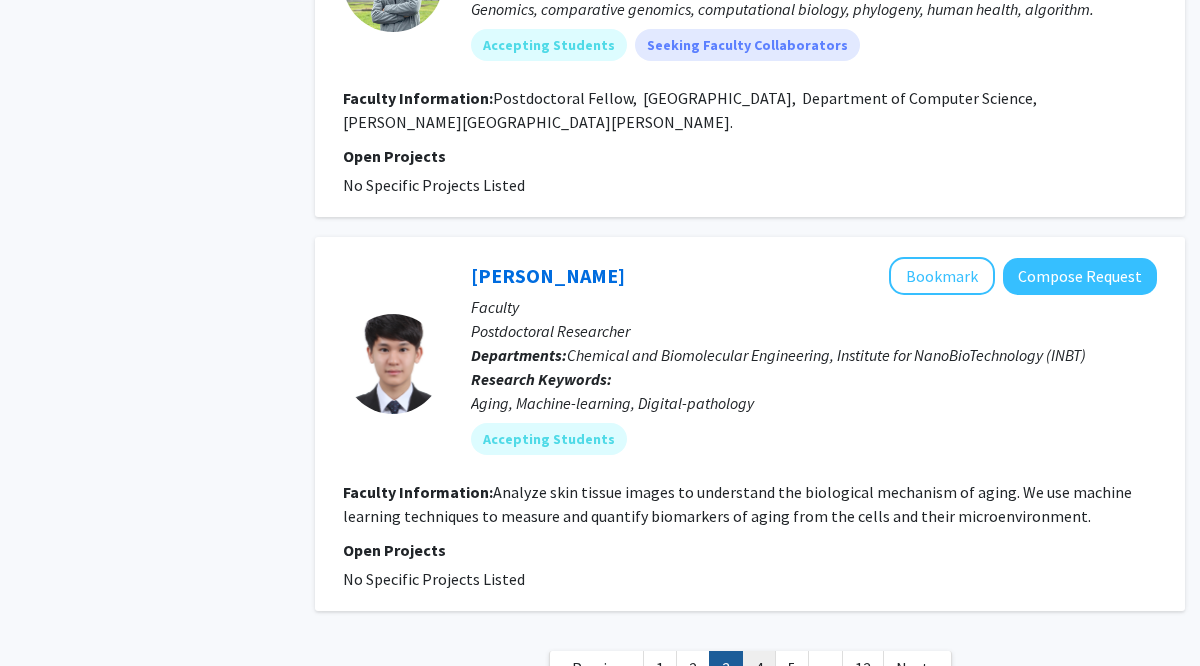 click on "4" 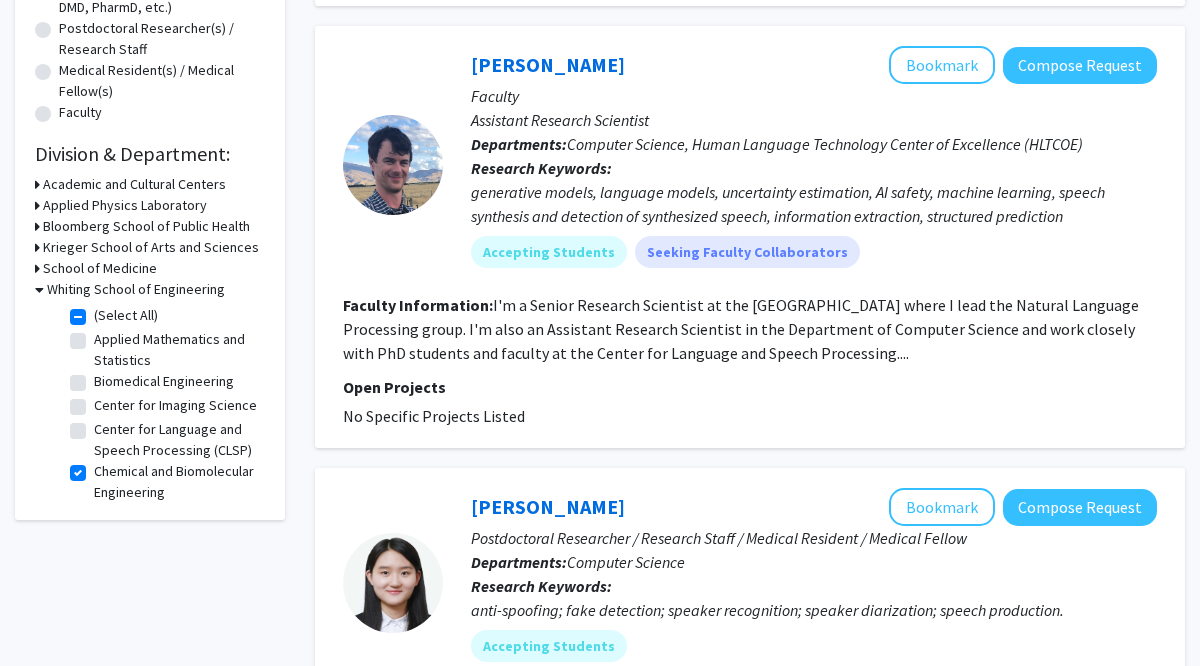 scroll, scrollTop: 468, scrollLeft: 0, axis: vertical 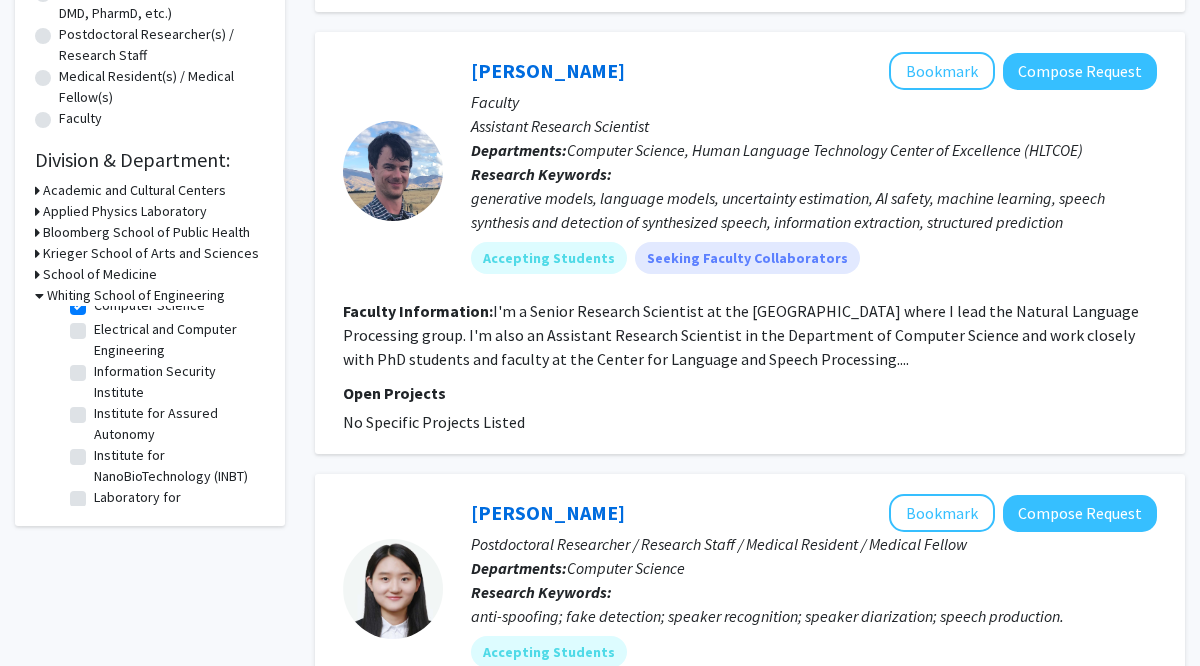 click on "Electrical and Computer Engineering" 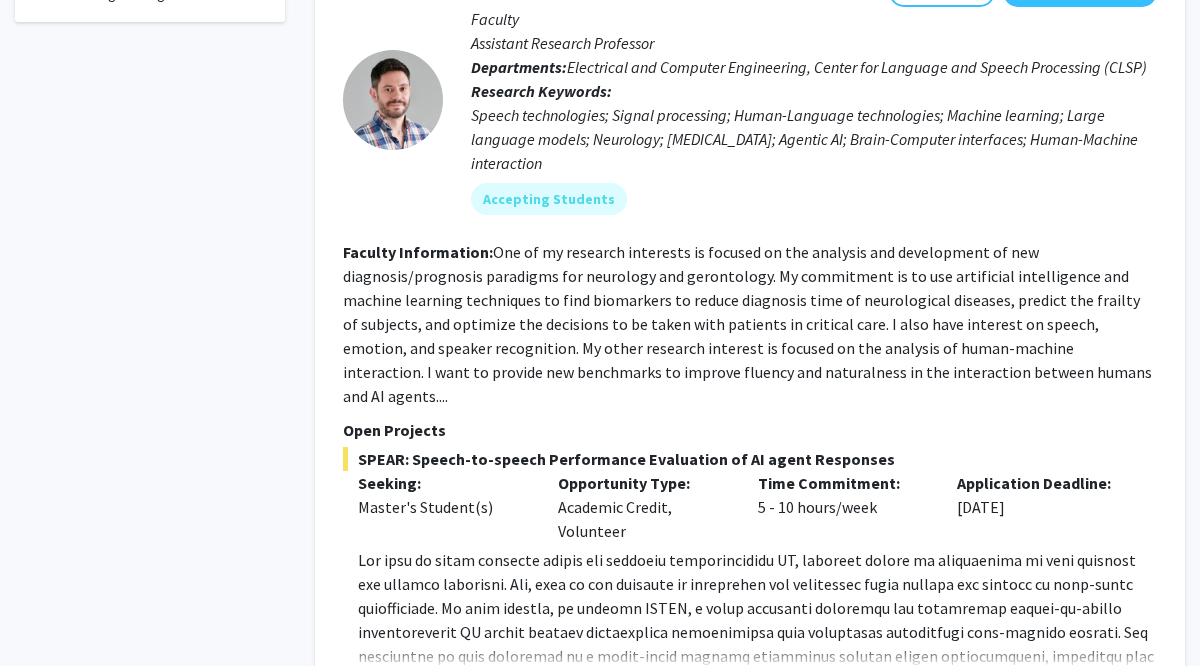 scroll, scrollTop: 972, scrollLeft: 0, axis: vertical 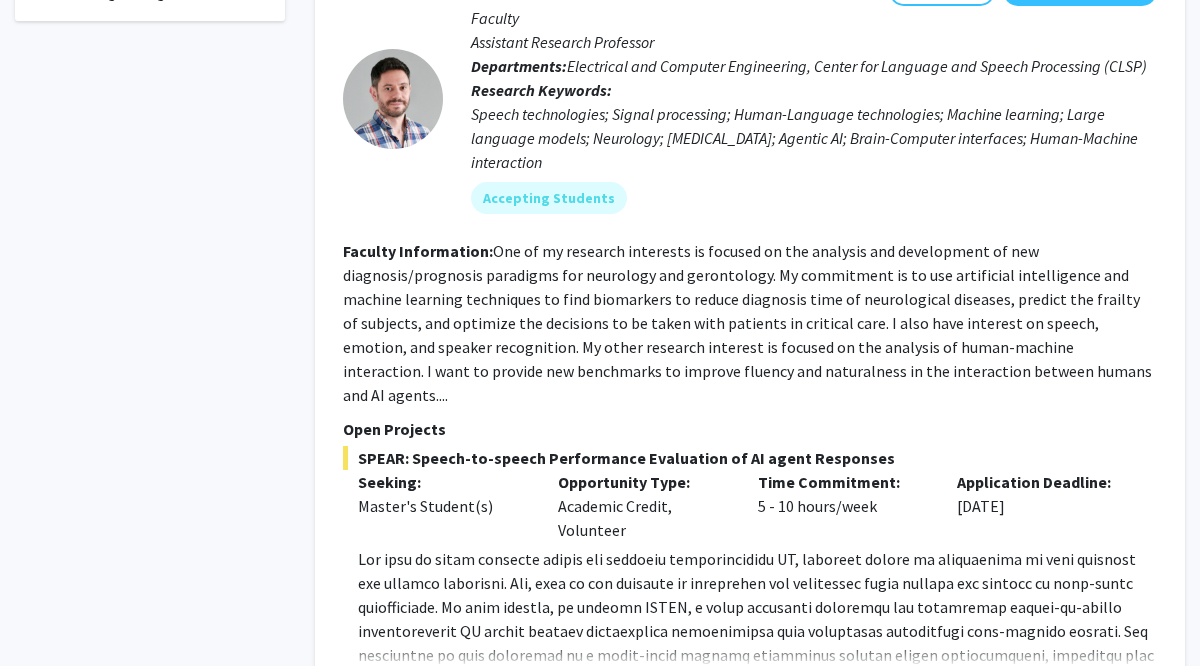 click 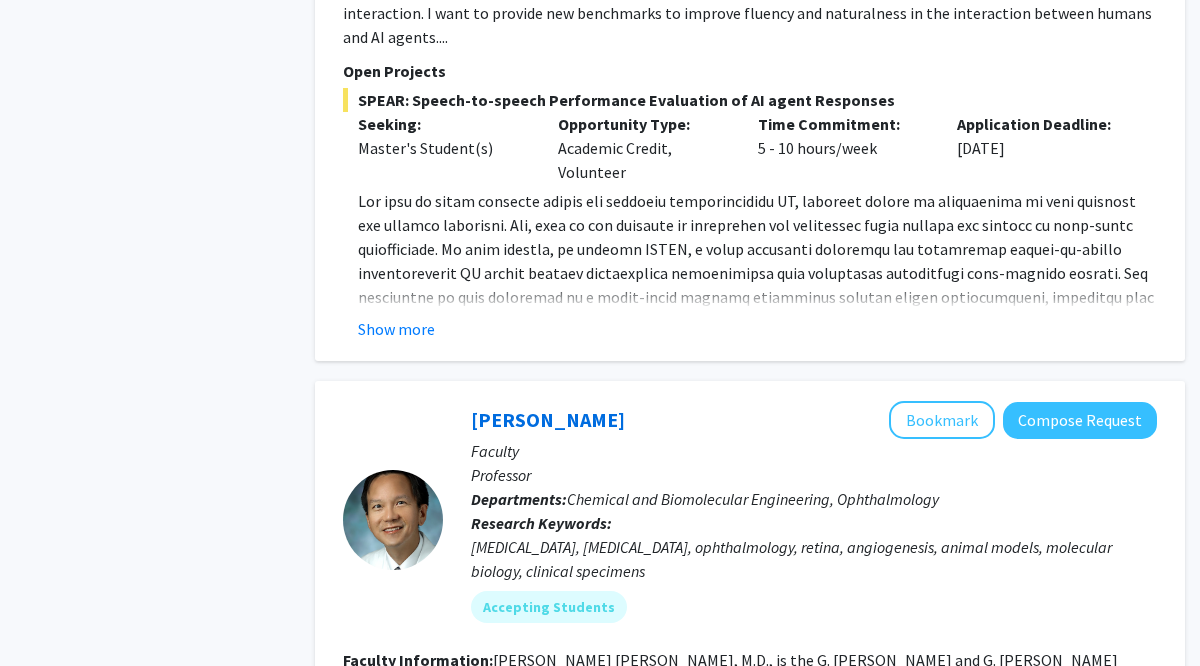 scroll, scrollTop: 1345, scrollLeft: 0, axis: vertical 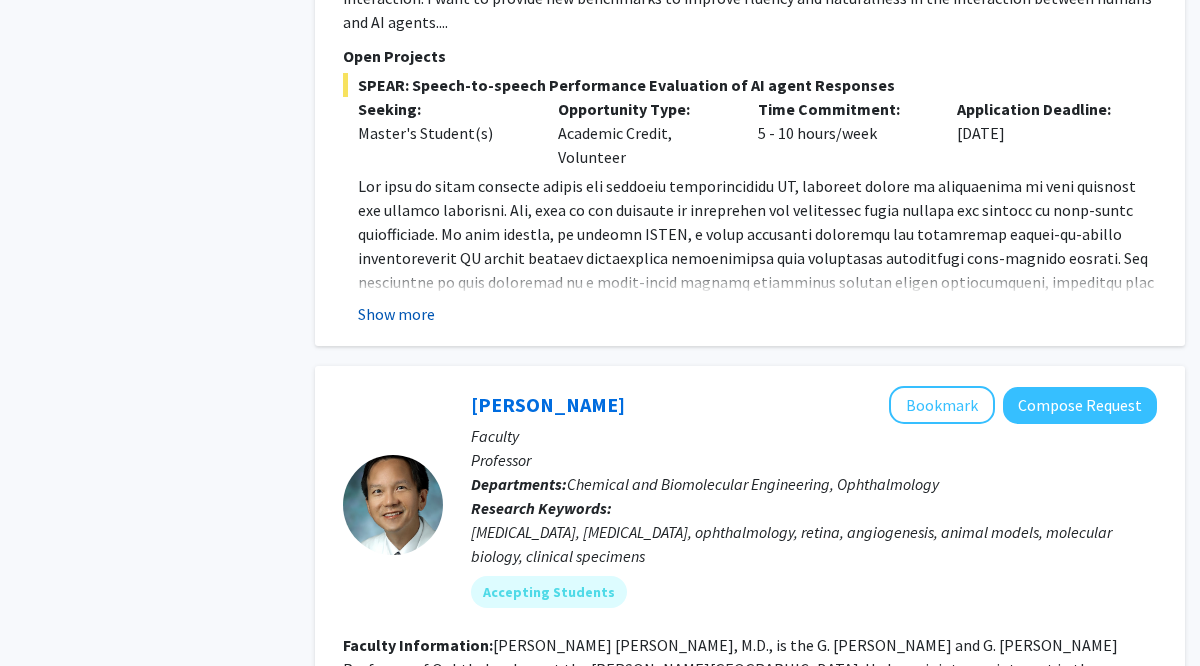click on "Show more" 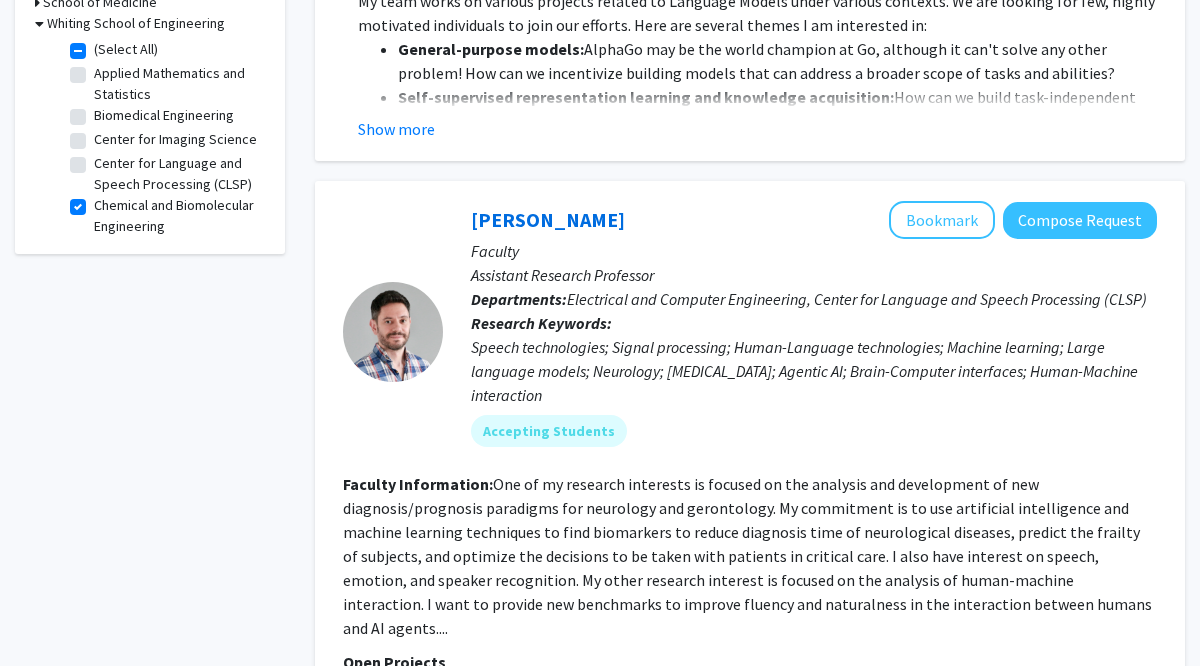 scroll, scrollTop: 711, scrollLeft: 0, axis: vertical 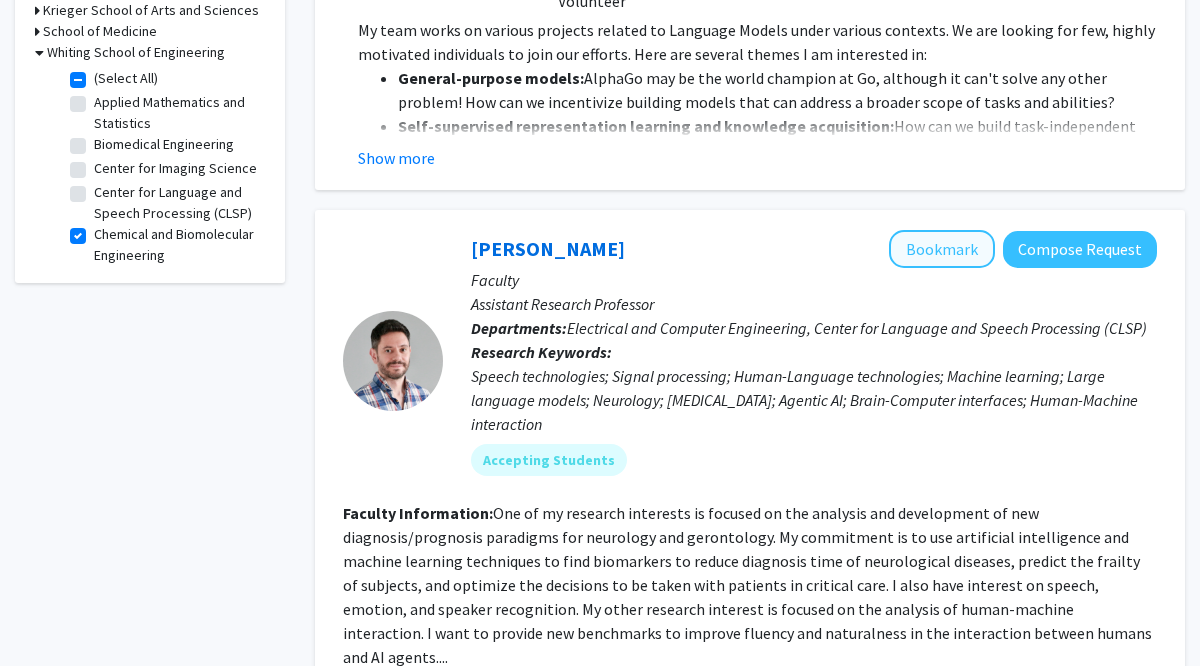 click on "Bookmark" 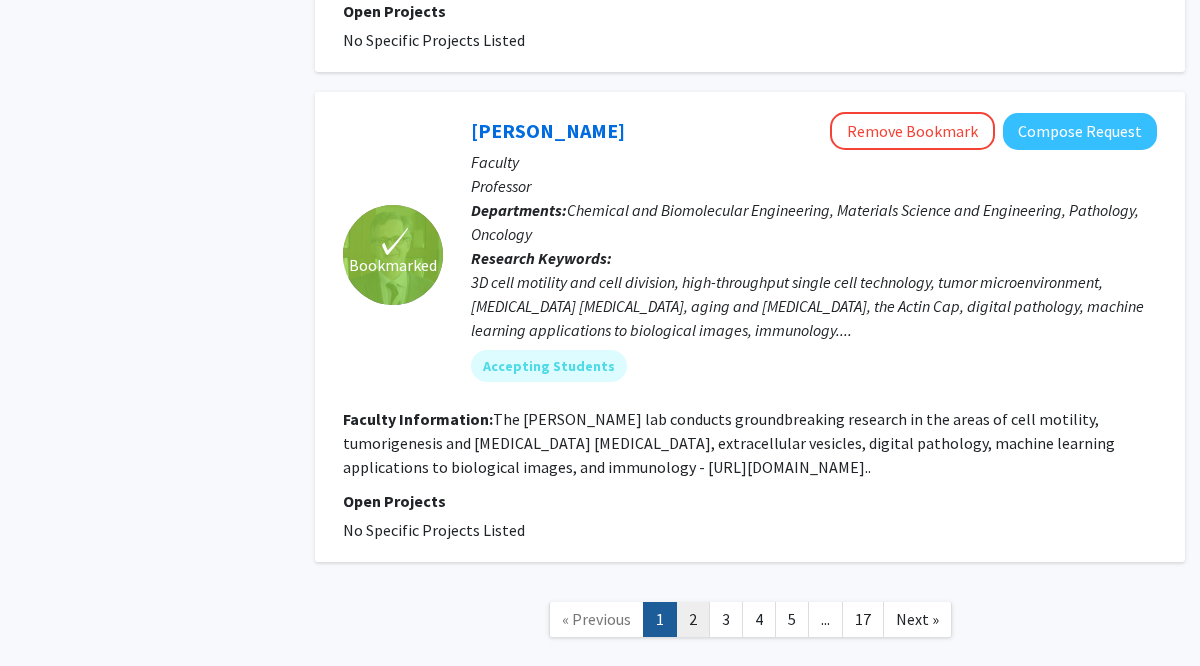 scroll, scrollTop: 6300, scrollLeft: 0, axis: vertical 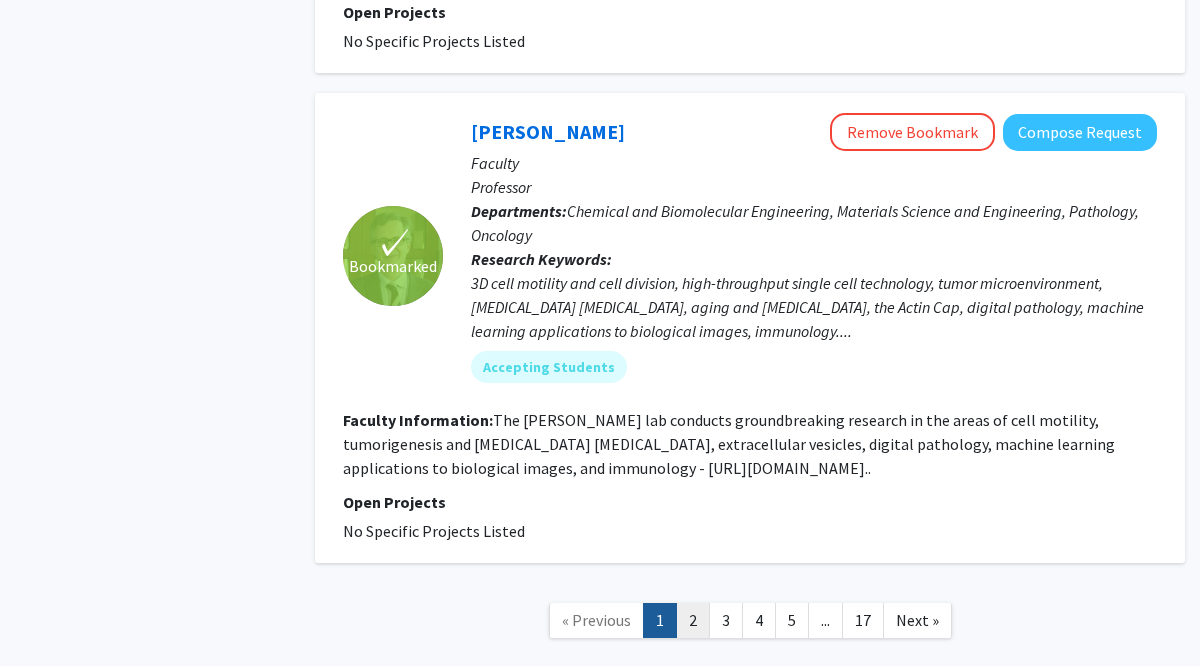 click on "2" 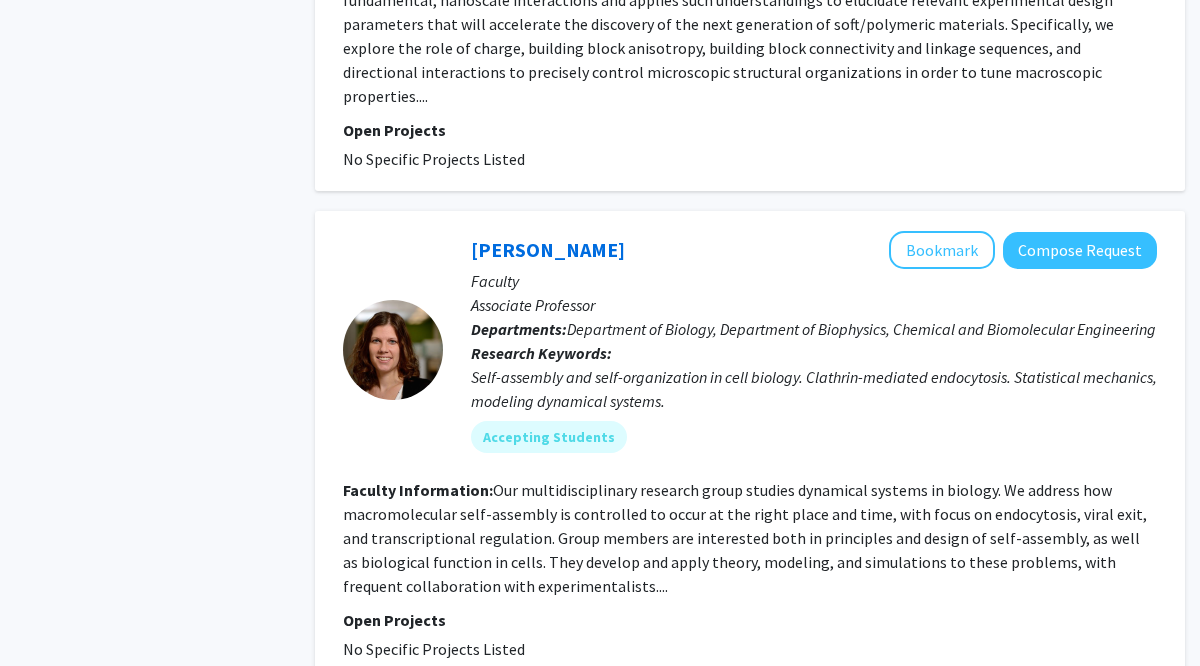 scroll, scrollTop: 4862, scrollLeft: 0, axis: vertical 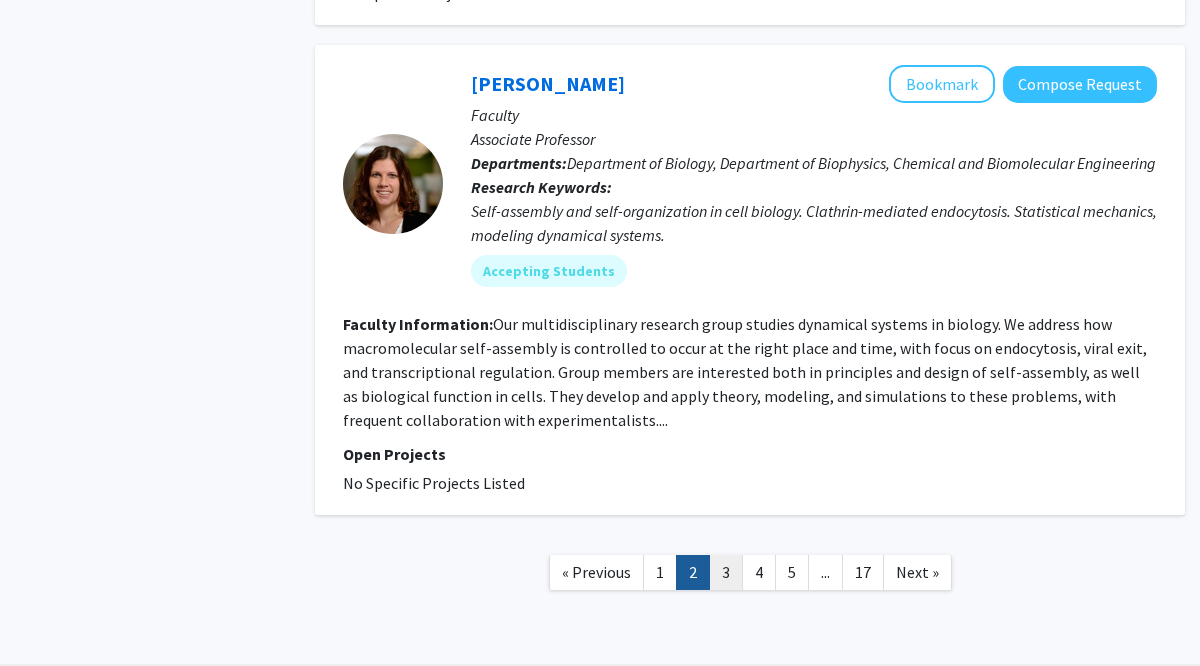 click on "3" 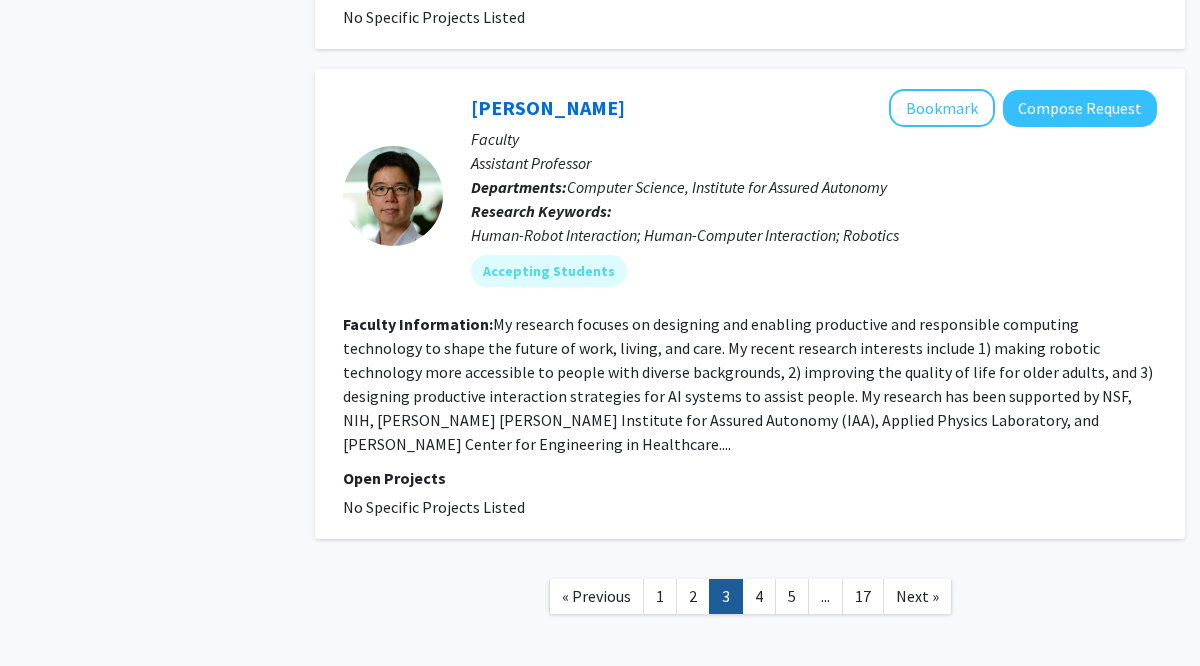 scroll, scrollTop: 4662, scrollLeft: 0, axis: vertical 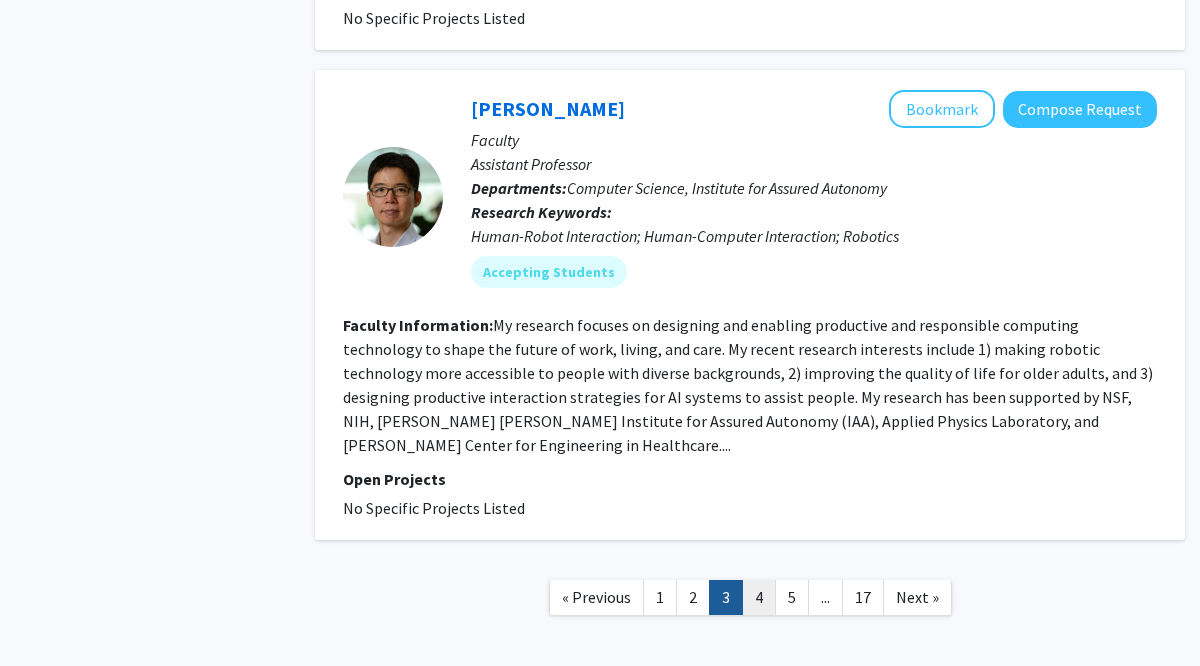 click on "4" 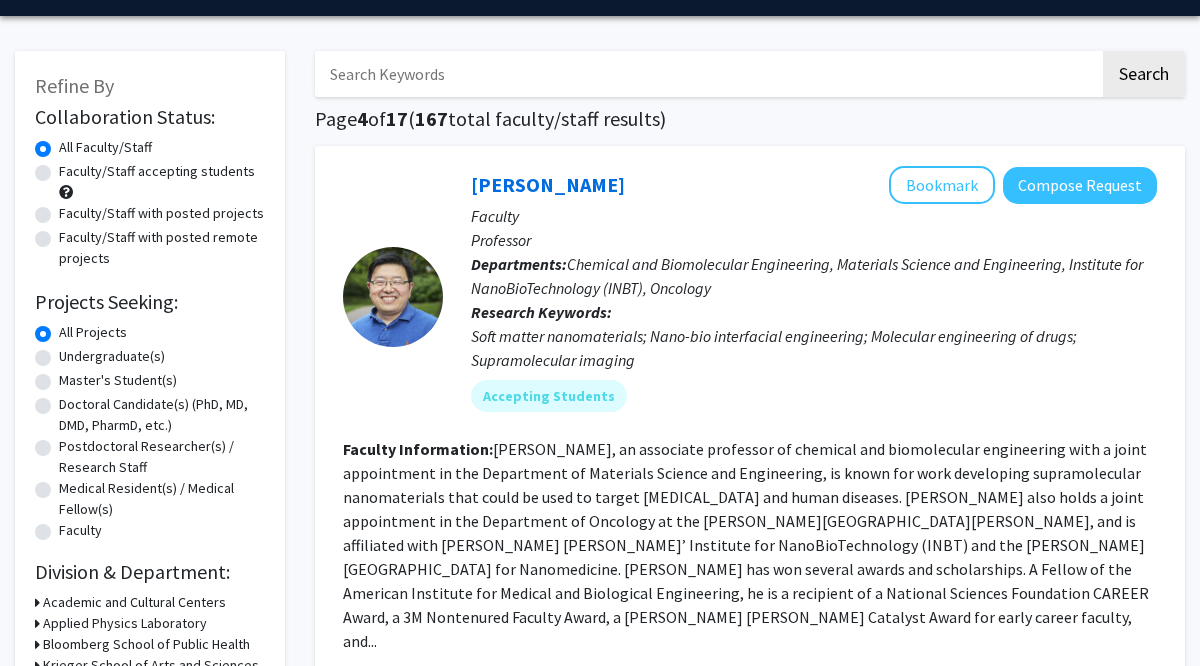 scroll, scrollTop: 52, scrollLeft: 0, axis: vertical 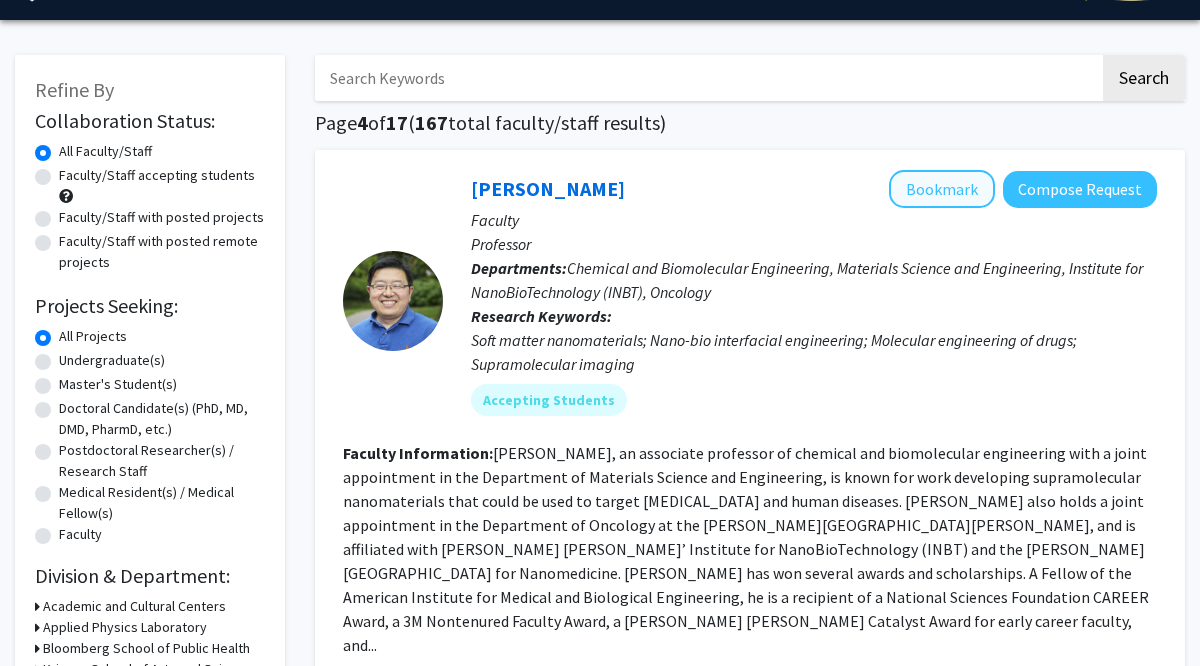 click on "Bookmark" 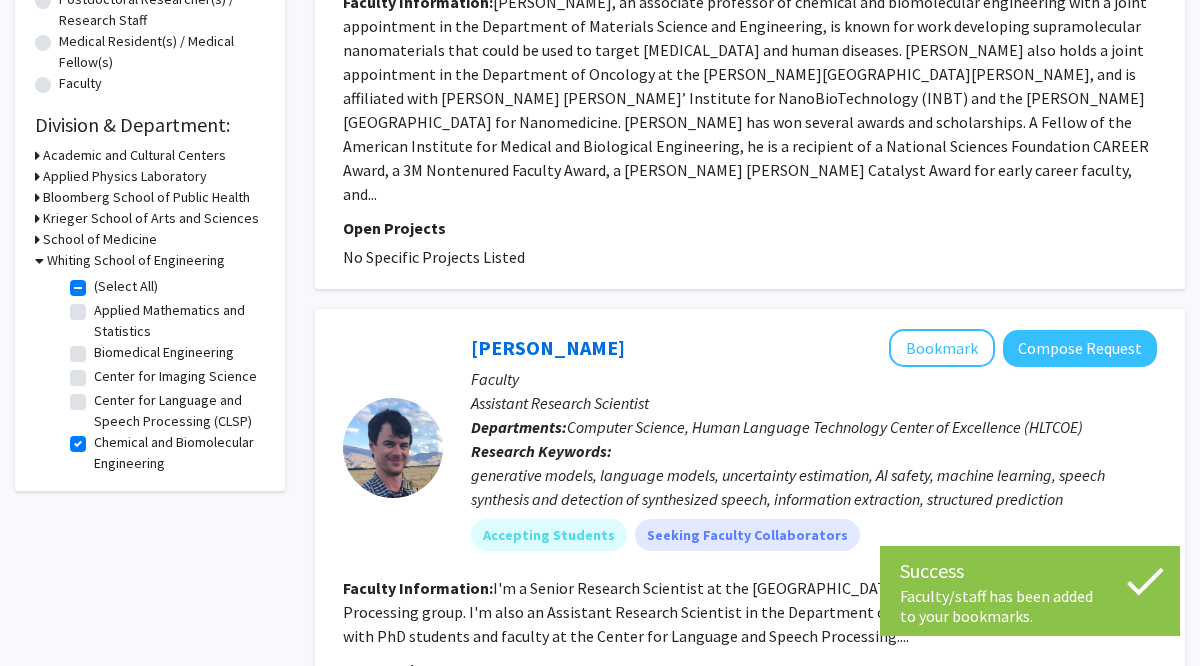 scroll, scrollTop: 457, scrollLeft: 0, axis: vertical 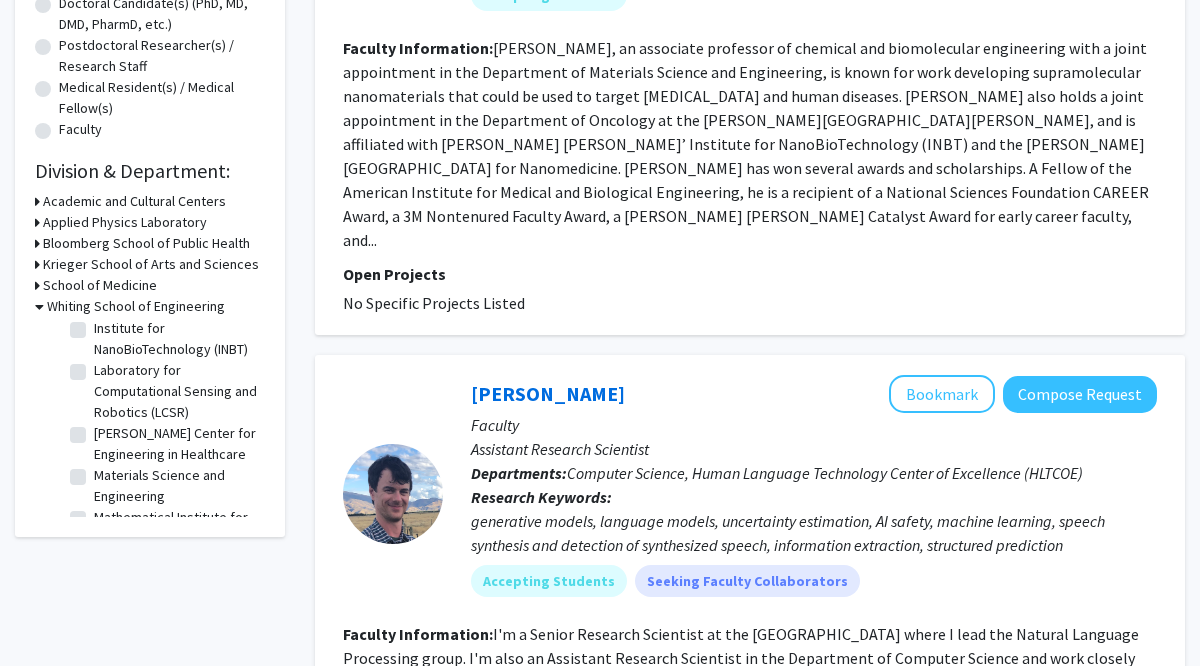 click on "[PERSON_NAME] Center for Engineering in Healthcare" 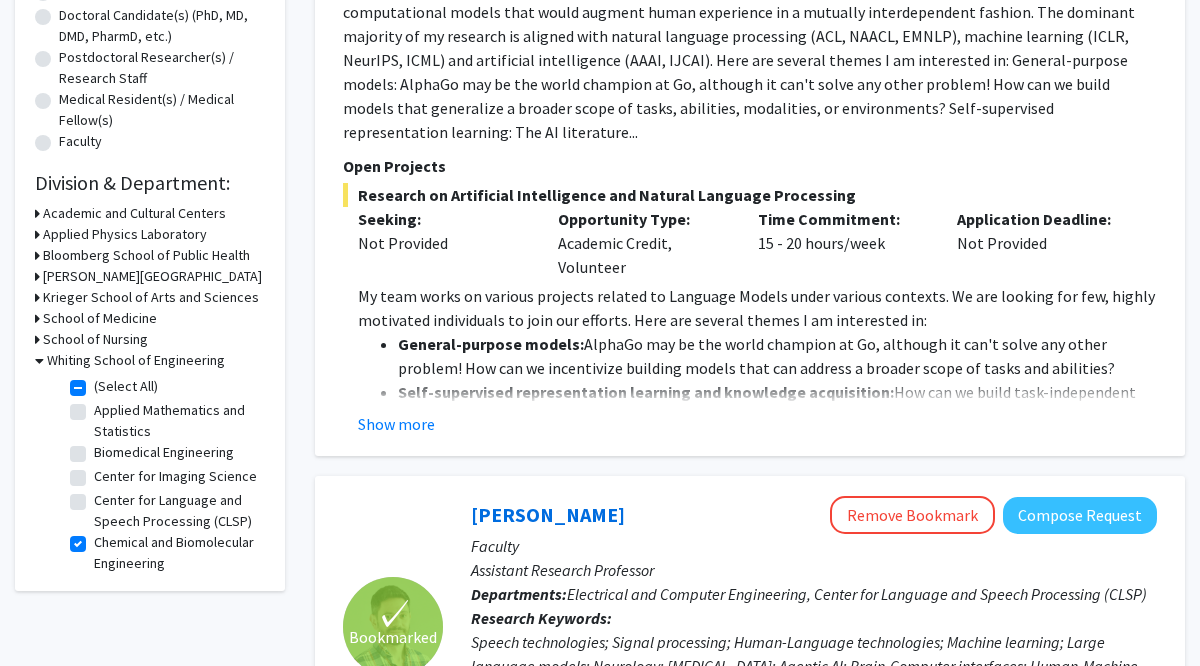 scroll, scrollTop: 456, scrollLeft: 0, axis: vertical 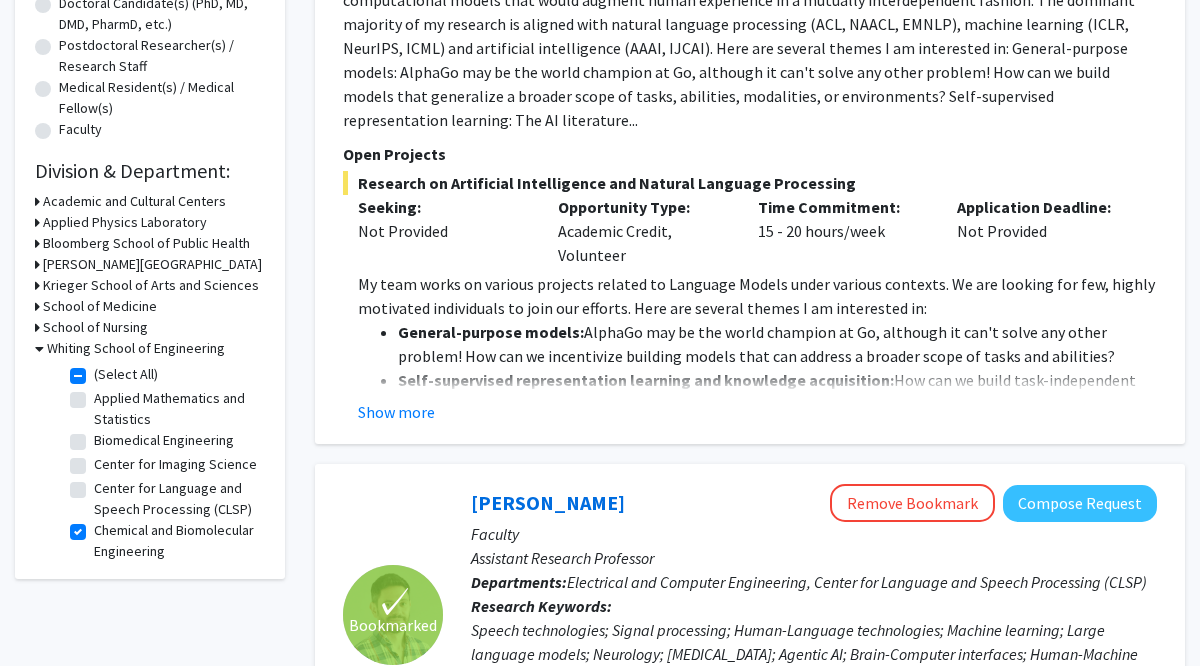 click on "Biomedical Engineering" 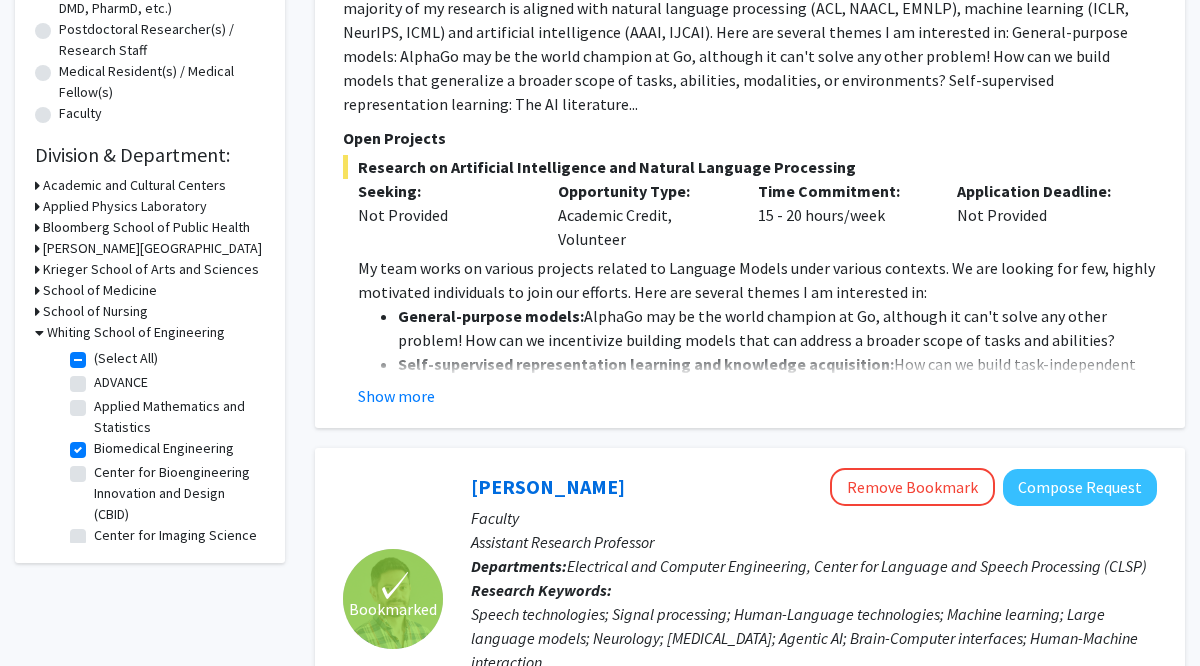 scroll, scrollTop: 655, scrollLeft: 0, axis: vertical 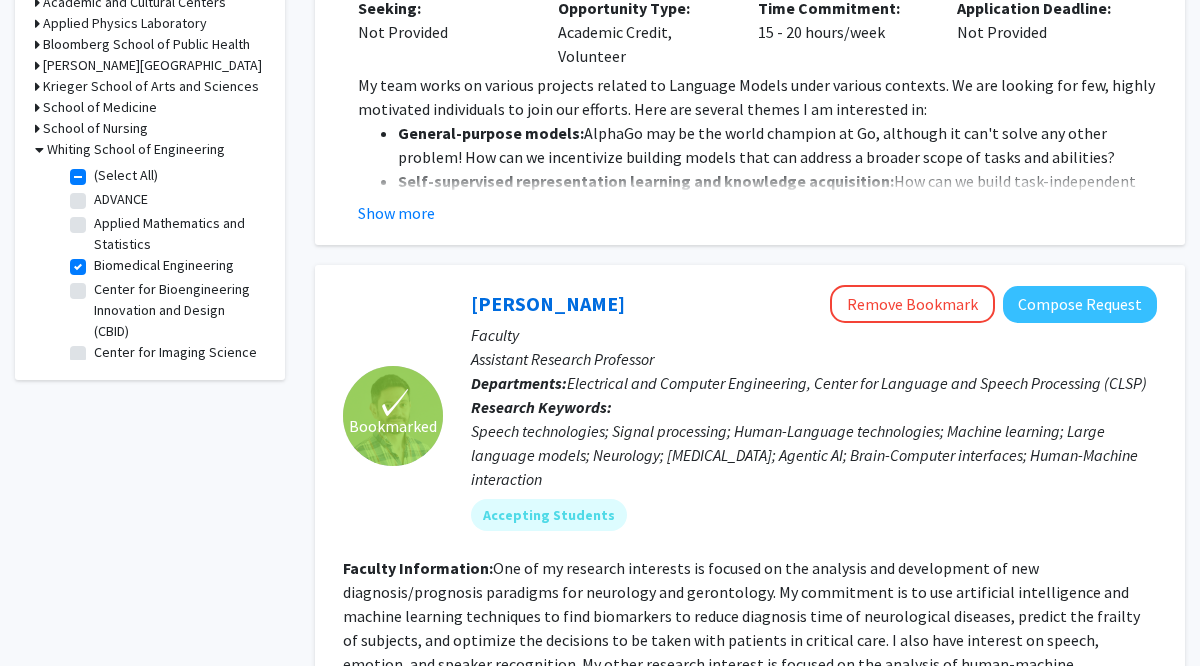 click on "(Select All)" 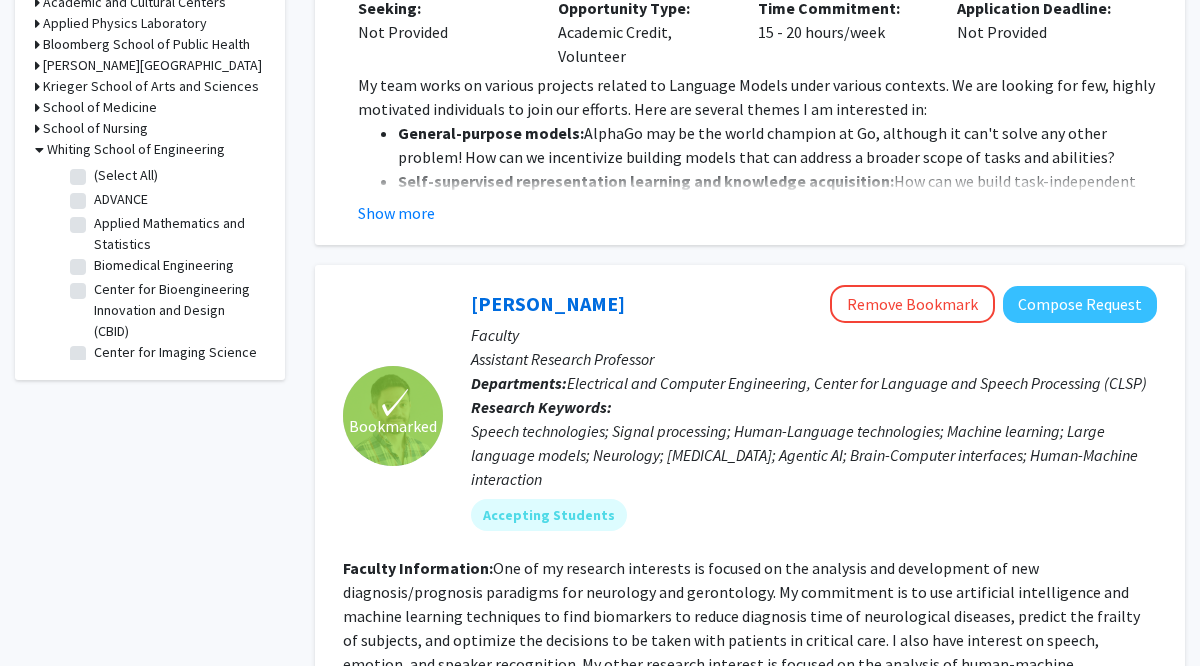checkbox on "false" 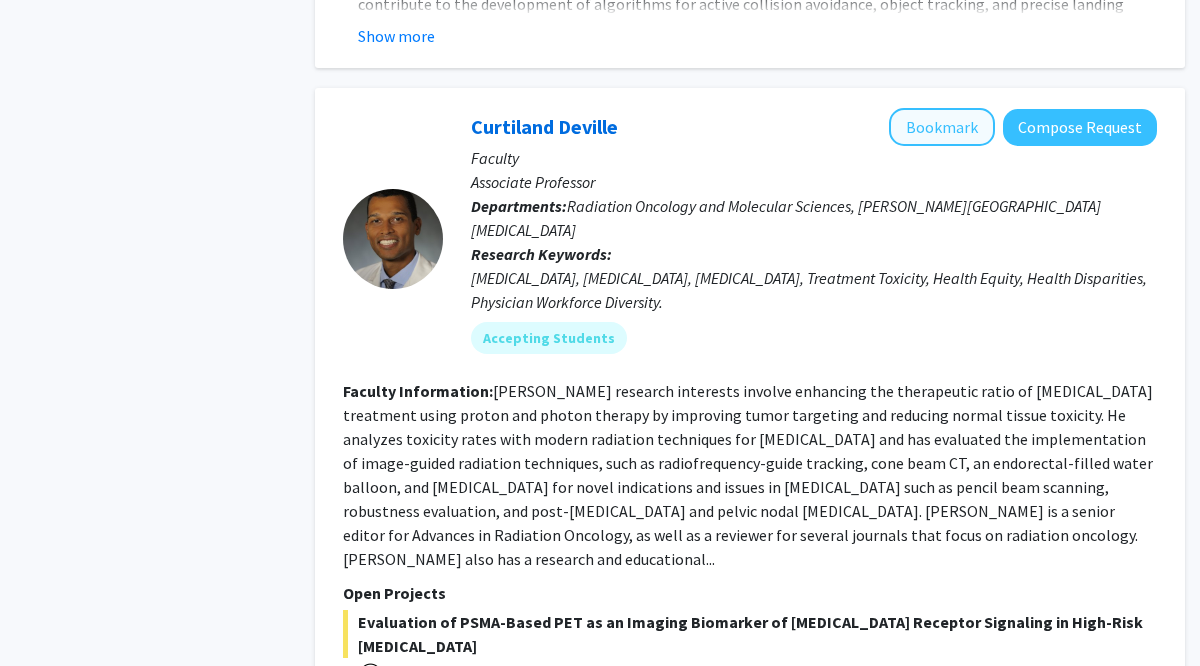 click on "Bookmark" 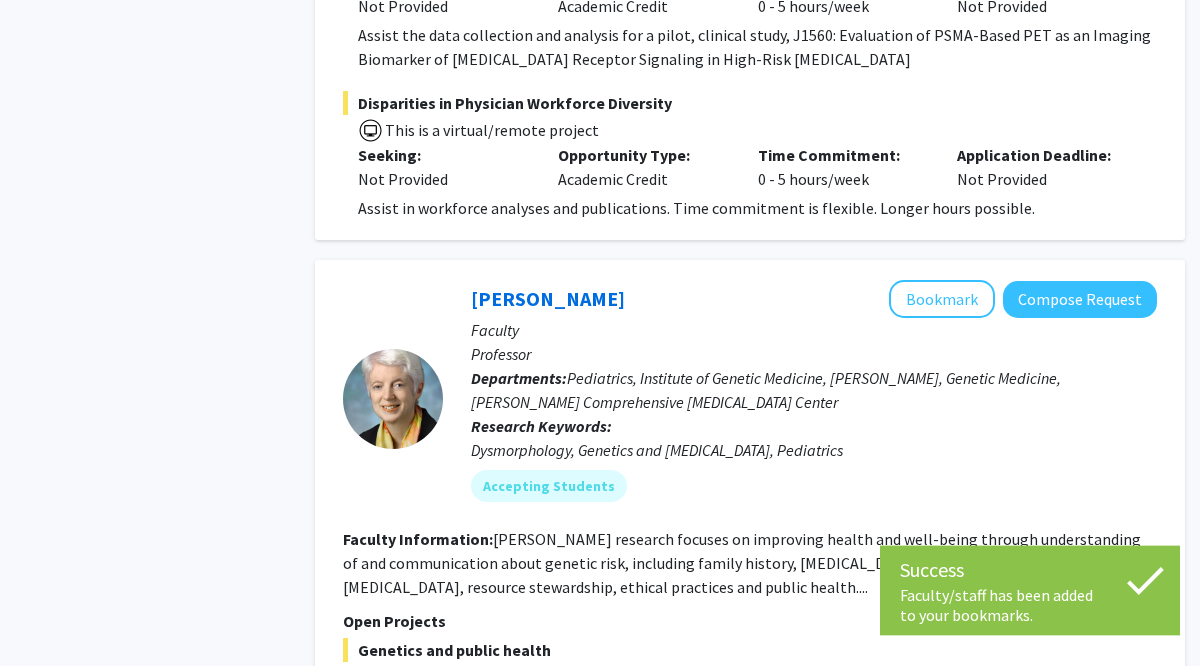 scroll, scrollTop: 3096, scrollLeft: 0, axis: vertical 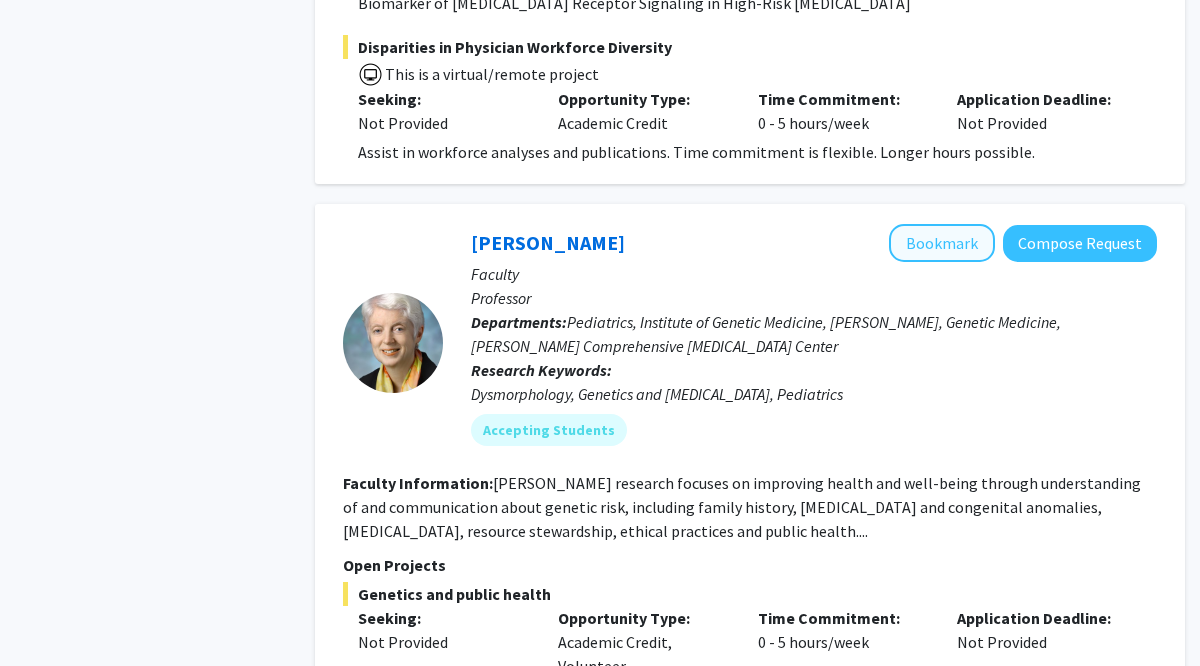 click on "Bookmark" 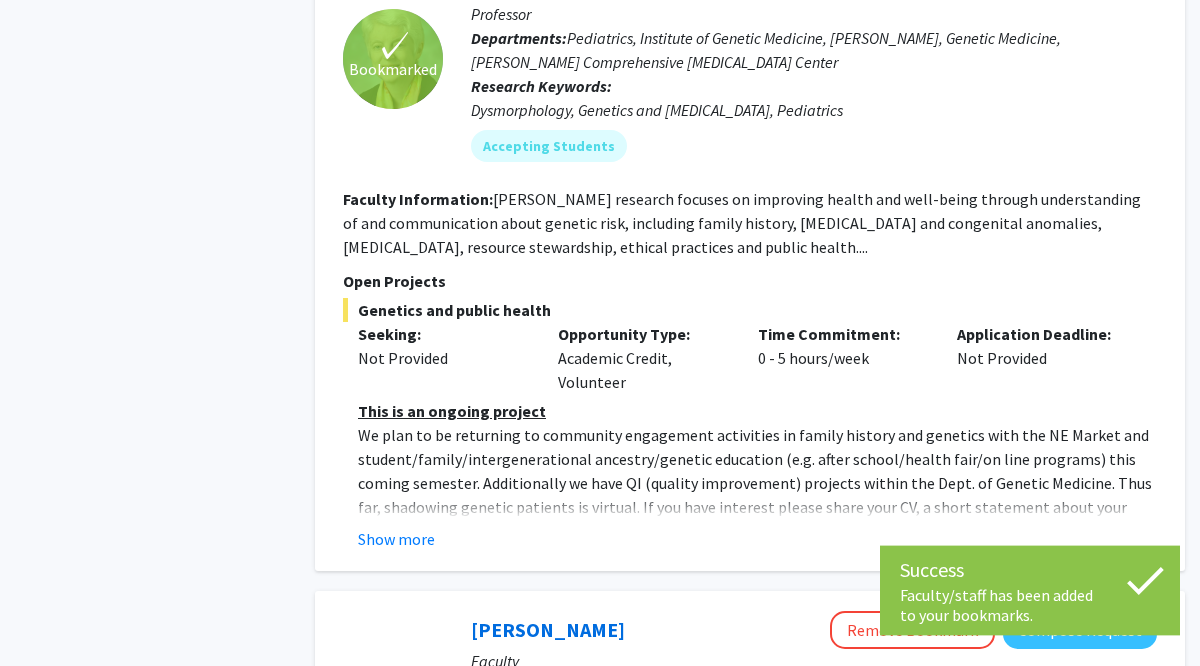 scroll, scrollTop: 3380, scrollLeft: 0, axis: vertical 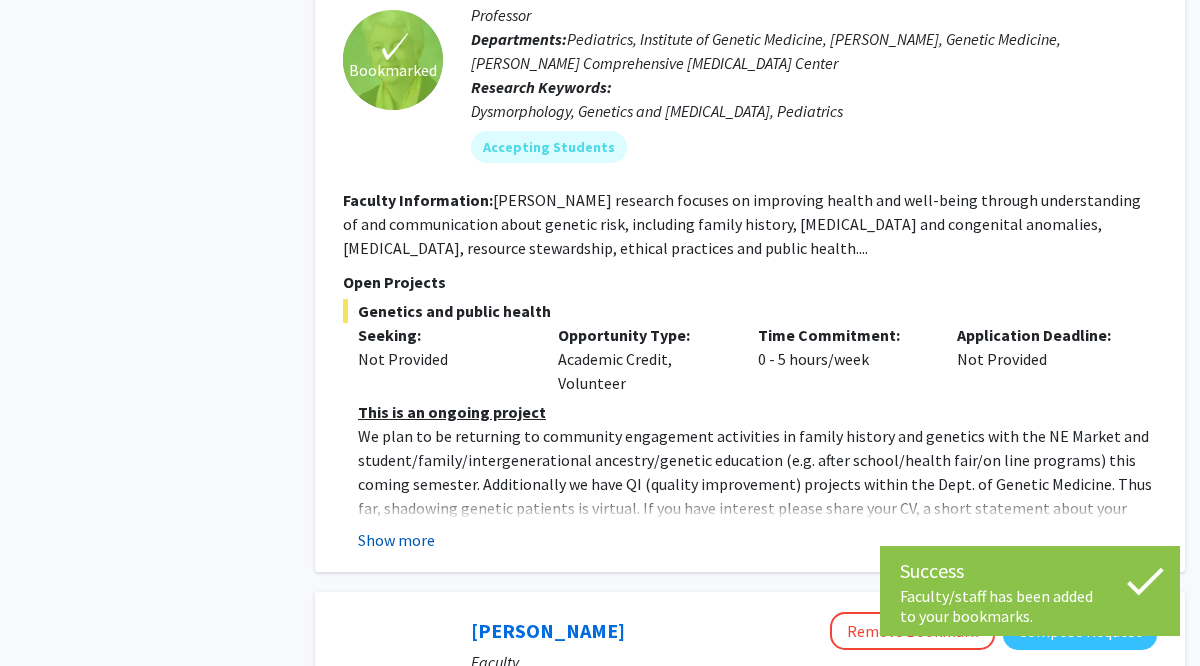 click on "Show more" 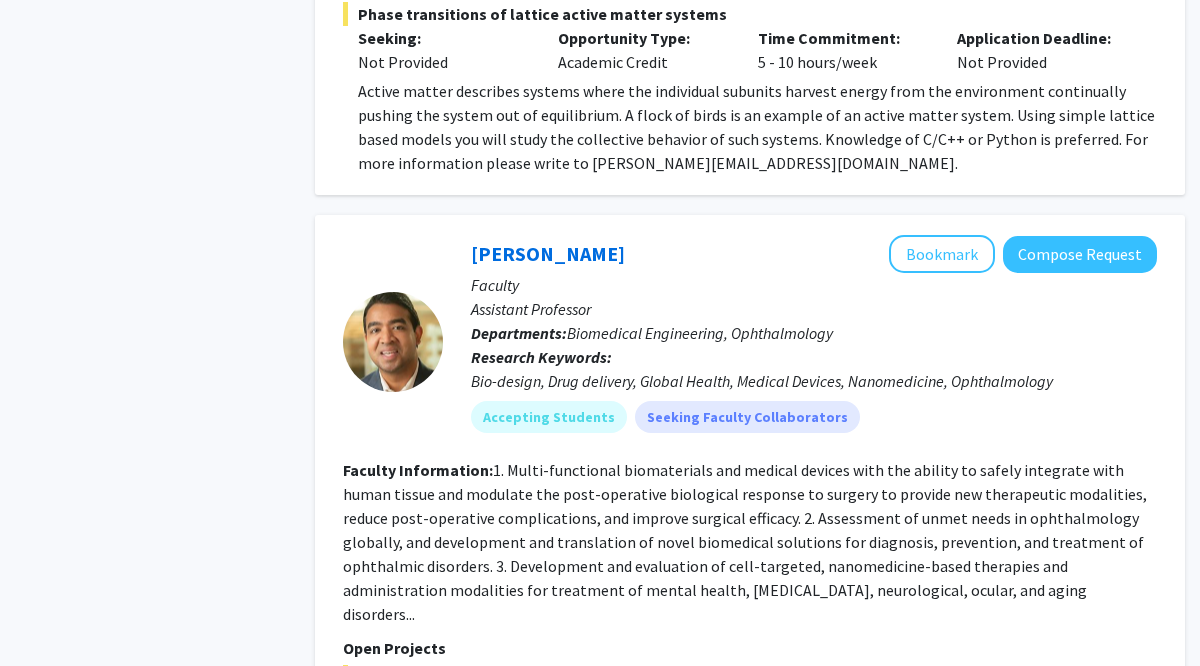 scroll, scrollTop: 4608, scrollLeft: 0, axis: vertical 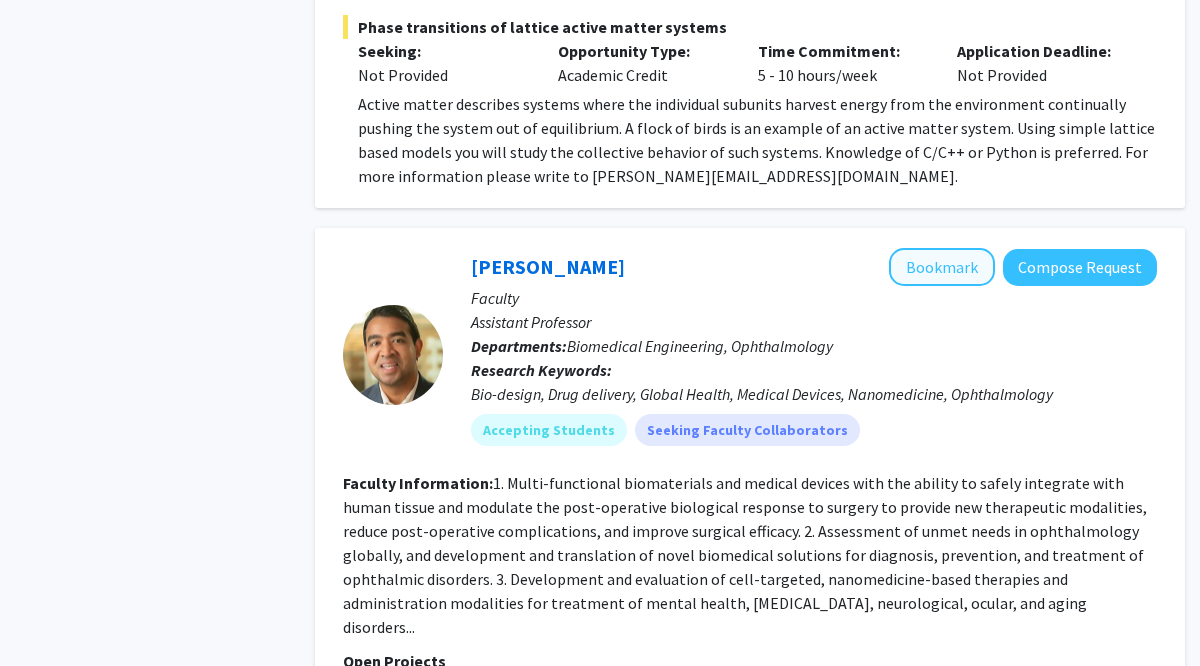 click on "Bookmark" 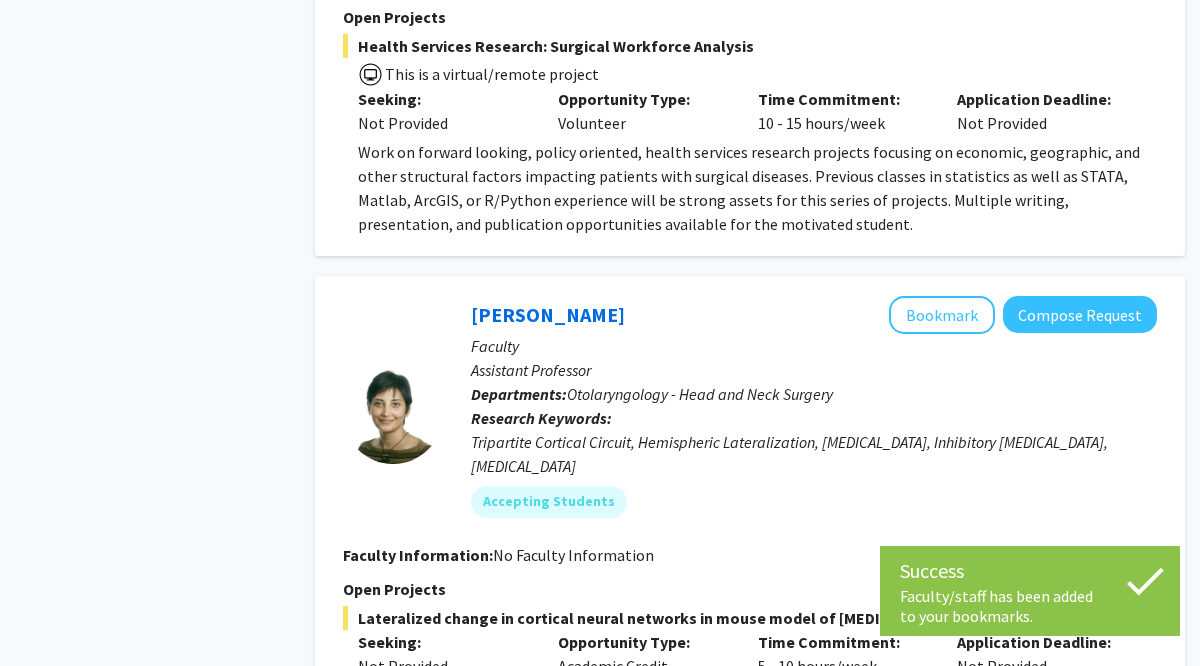 scroll, scrollTop: 6585, scrollLeft: 0, axis: vertical 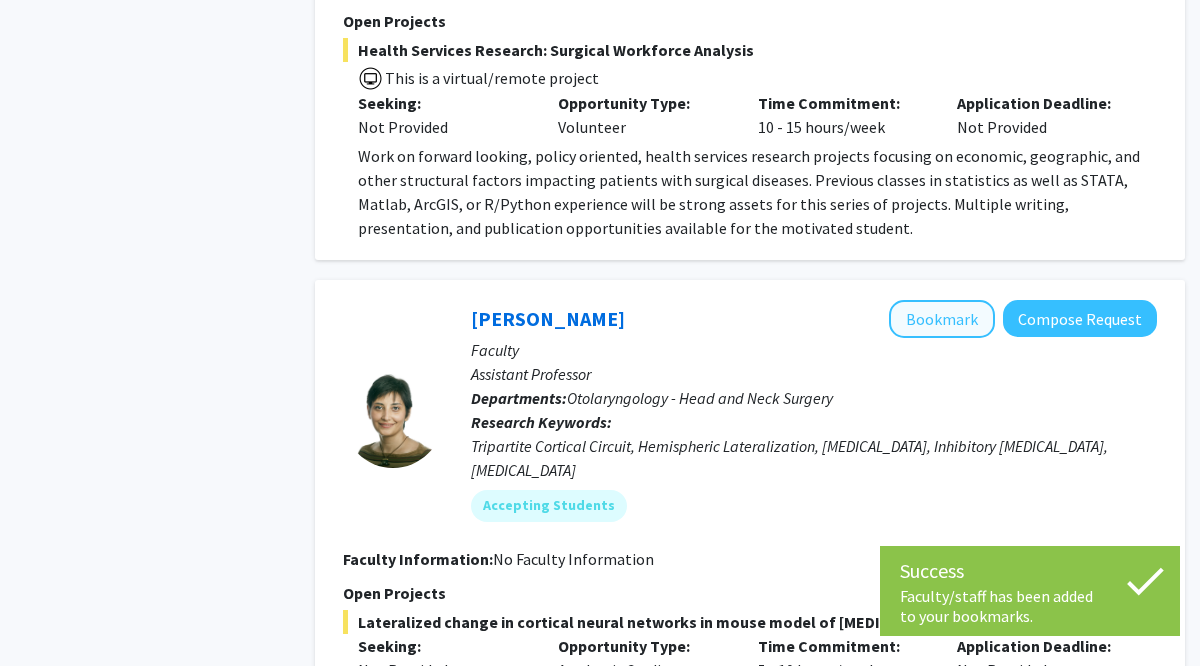 click on "Bookmark" 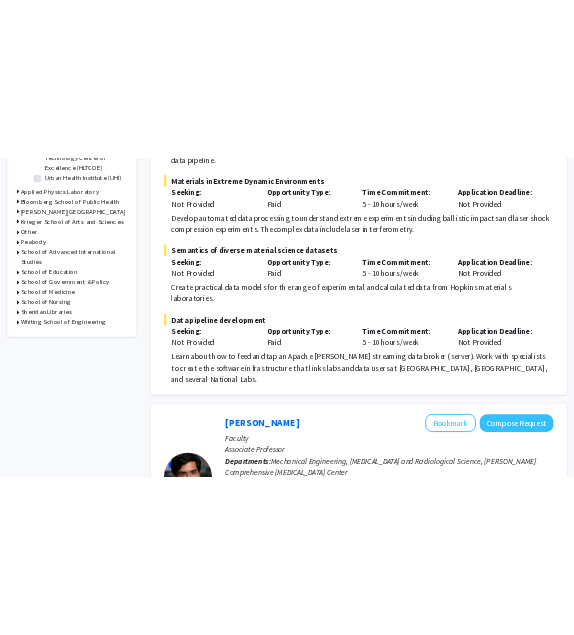 scroll, scrollTop: 809, scrollLeft: 0, axis: vertical 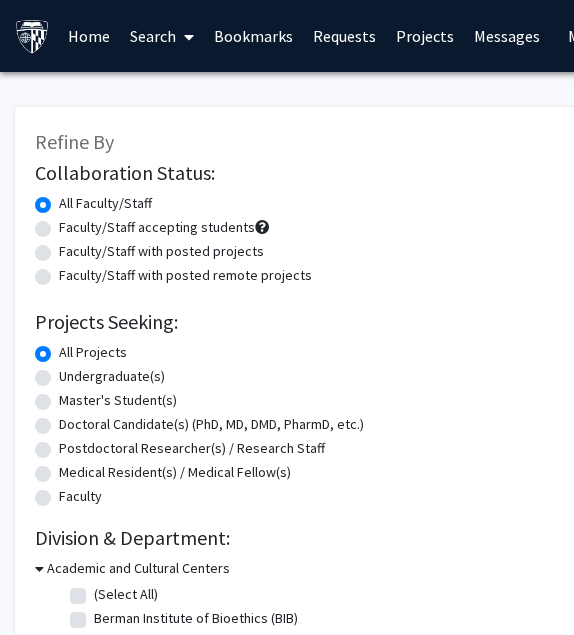 click at bounding box center [185, 37] 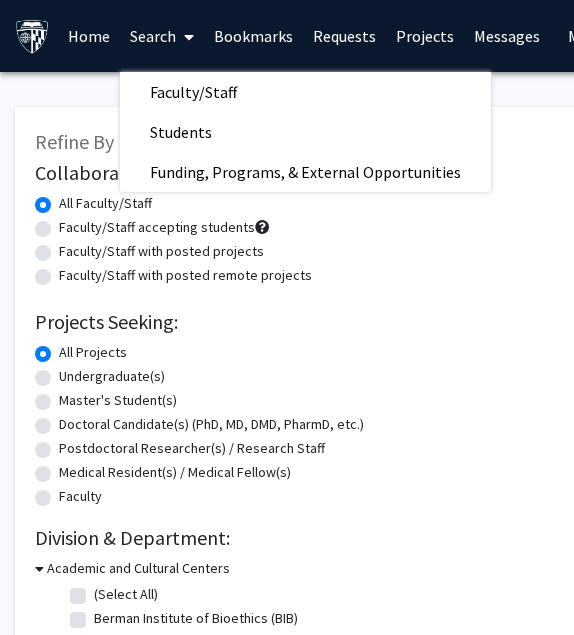 click on "Bookmarks" at bounding box center [253, 36] 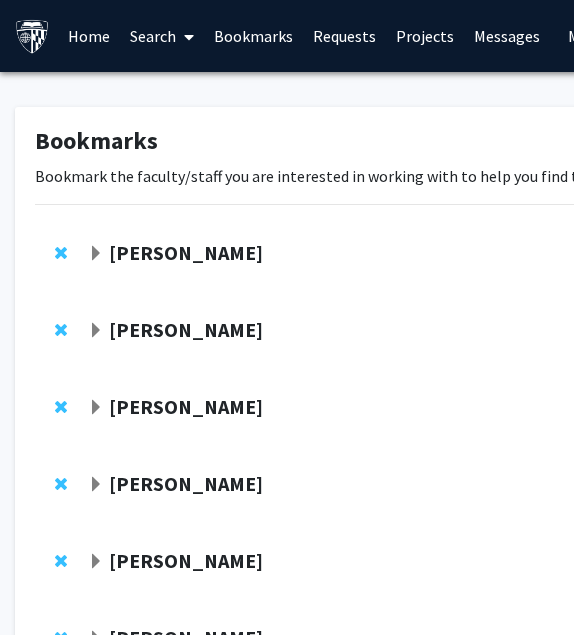 click on "Bookmarks" at bounding box center [253, 36] 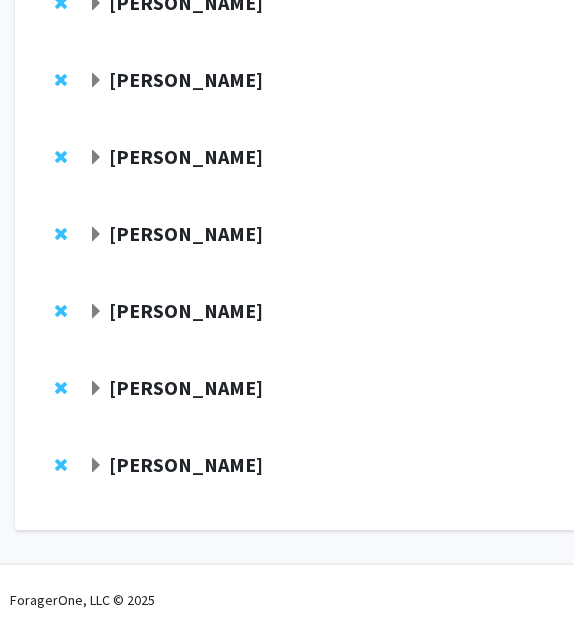 scroll, scrollTop: 1946, scrollLeft: 0, axis: vertical 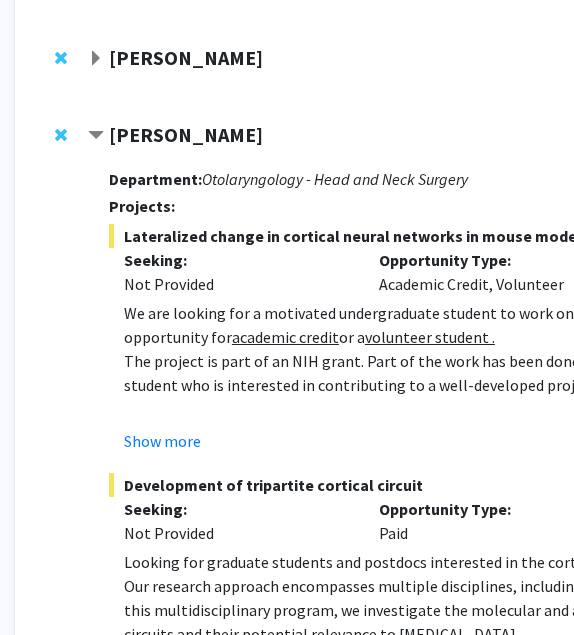 click on "[PERSON_NAME]" 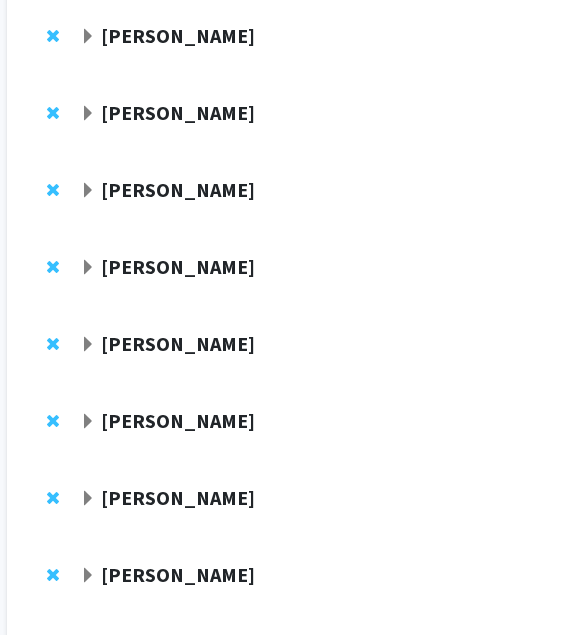 scroll, scrollTop: 208, scrollLeft: 7, axis: both 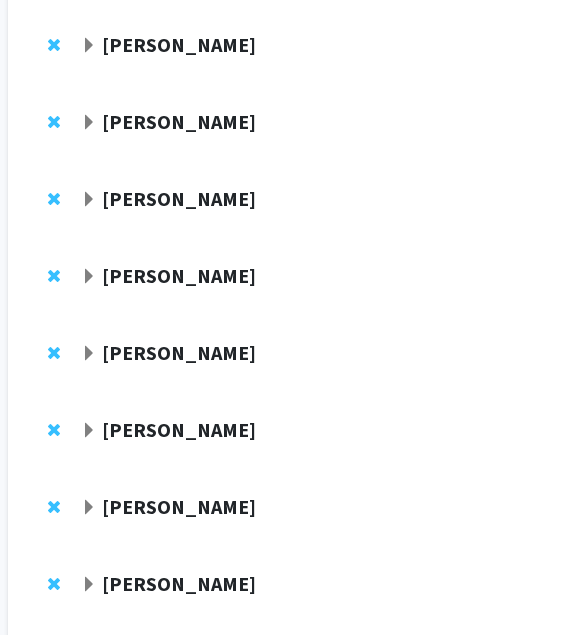 click on "[PERSON_NAME]" 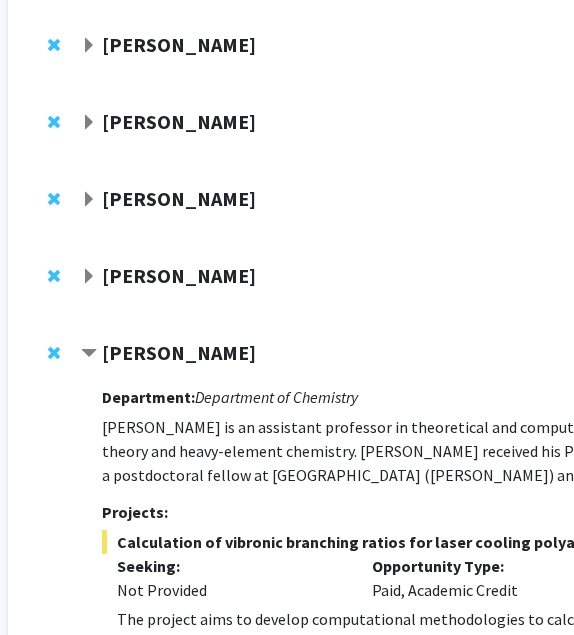 click on "[PERSON_NAME]" 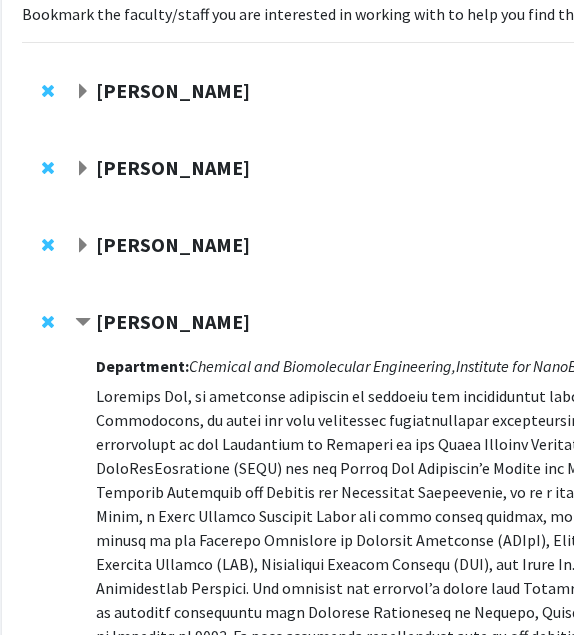 scroll, scrollTop: 146, scrollLeft: 0, axis: vertical 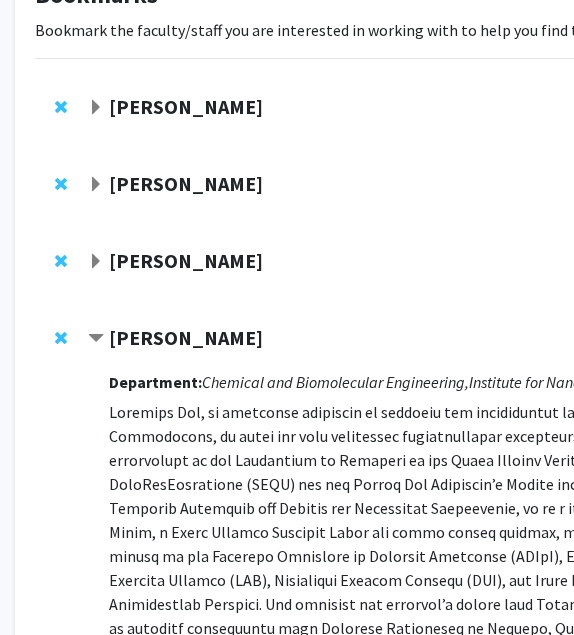 click on "[PERSON_NAME]  Compose Request" 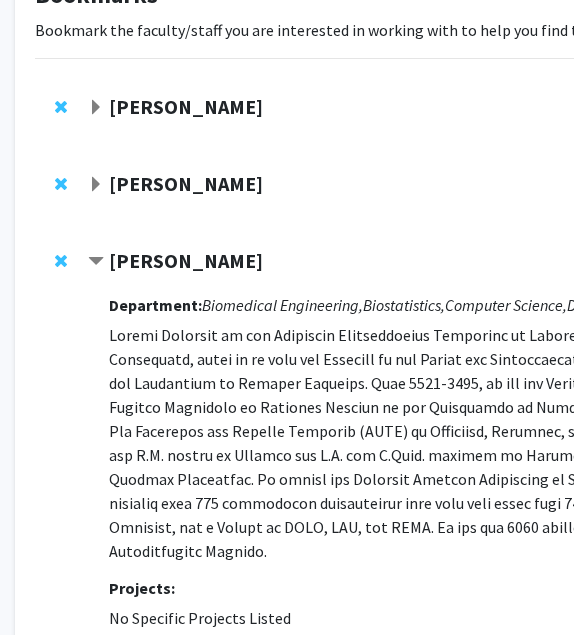 click on "[PERSON_NAME]" 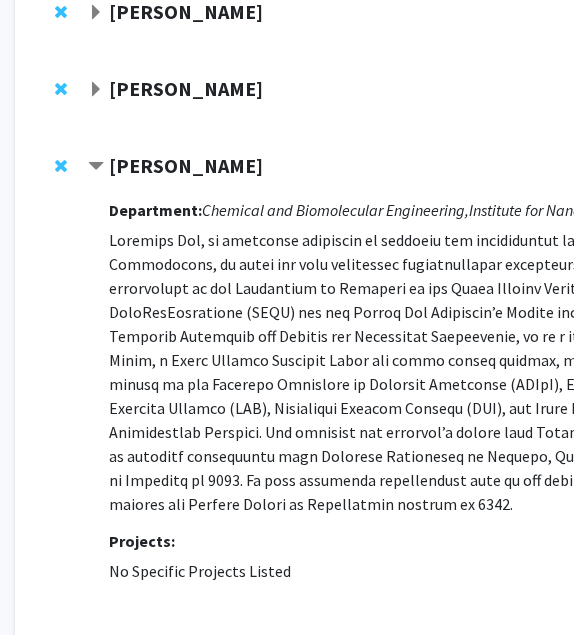 scroll, scrollTop: 303, scrollLeft: 0, axis: vertical 